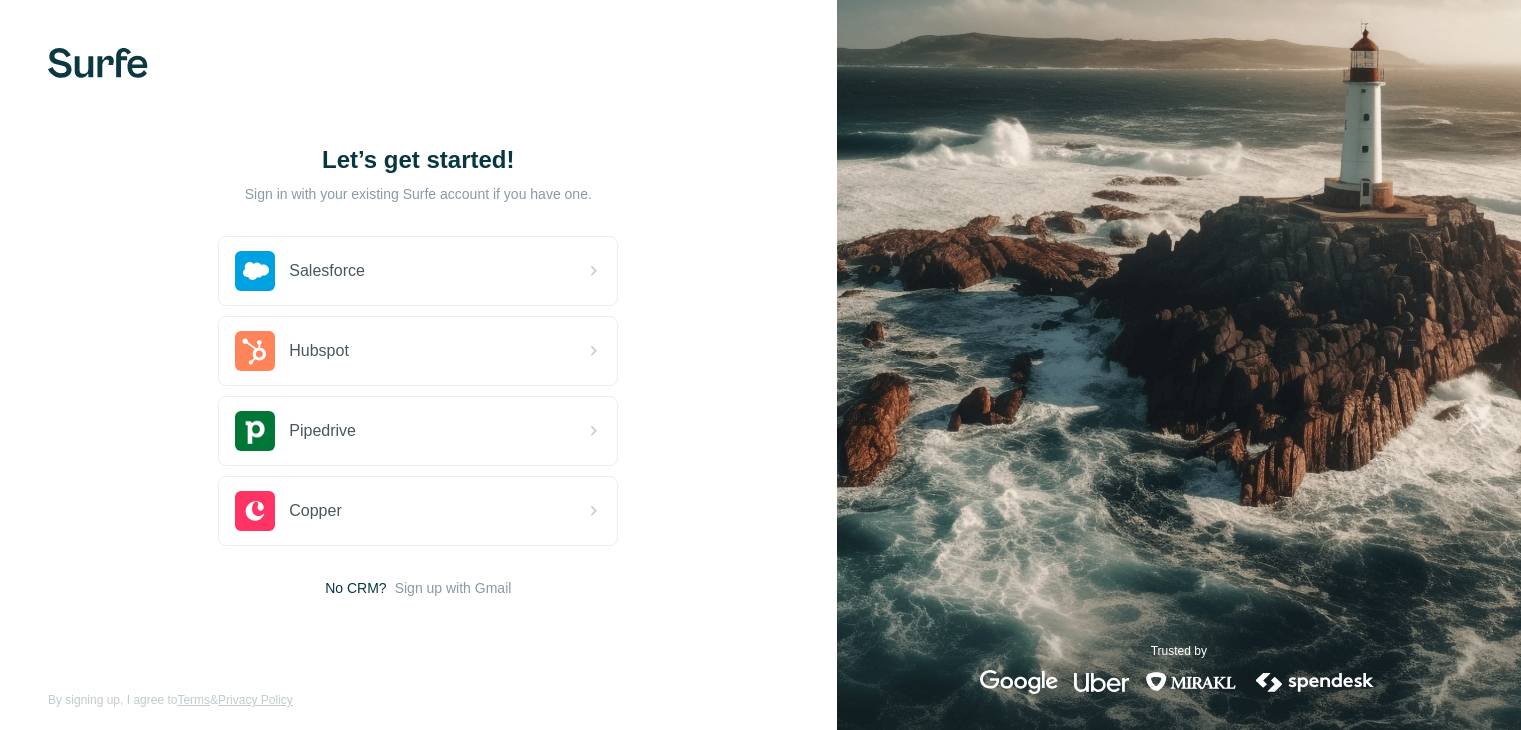 scroll, scrollTop: 0, scrollLeft: 0, axis: both 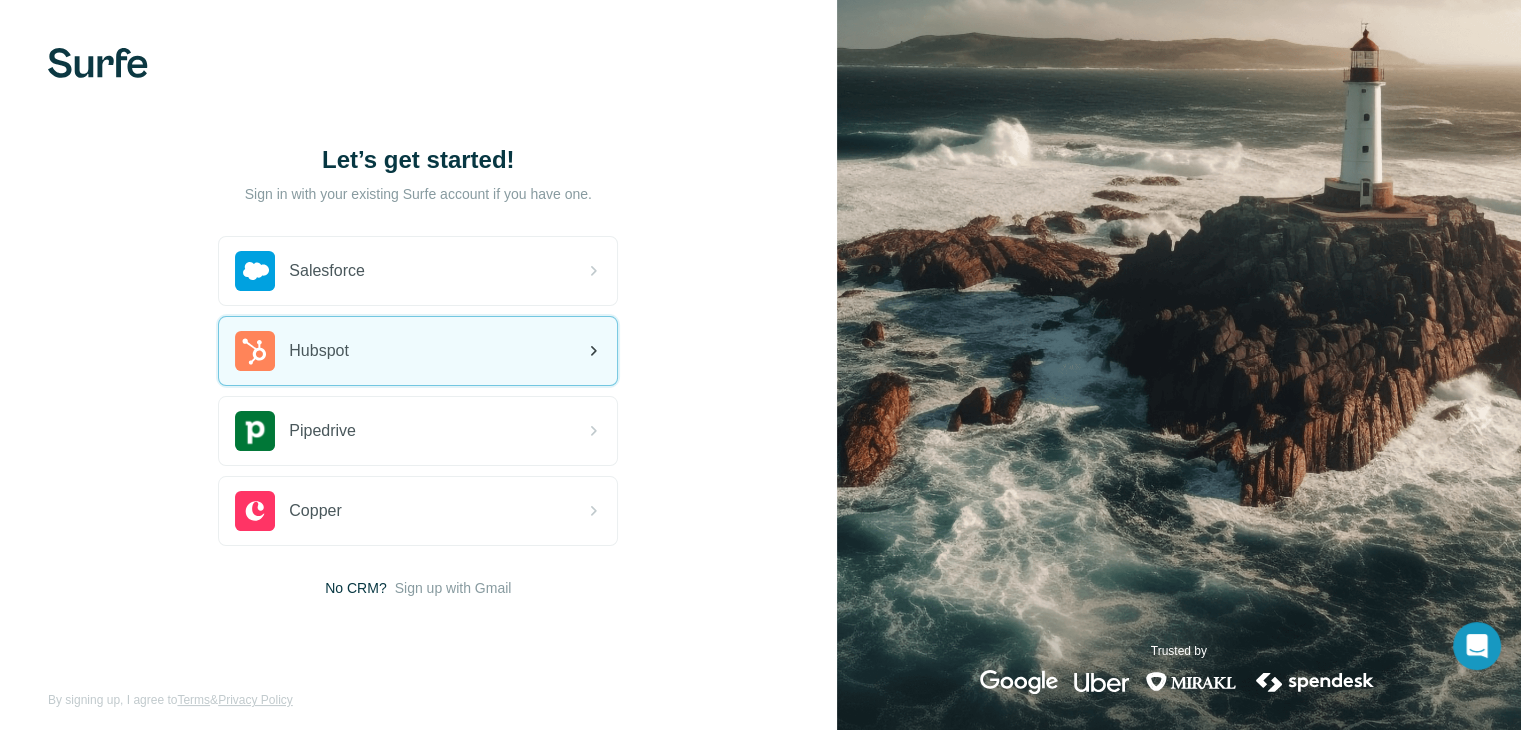 click on "Hubspot" at bounding box center (418, 351) 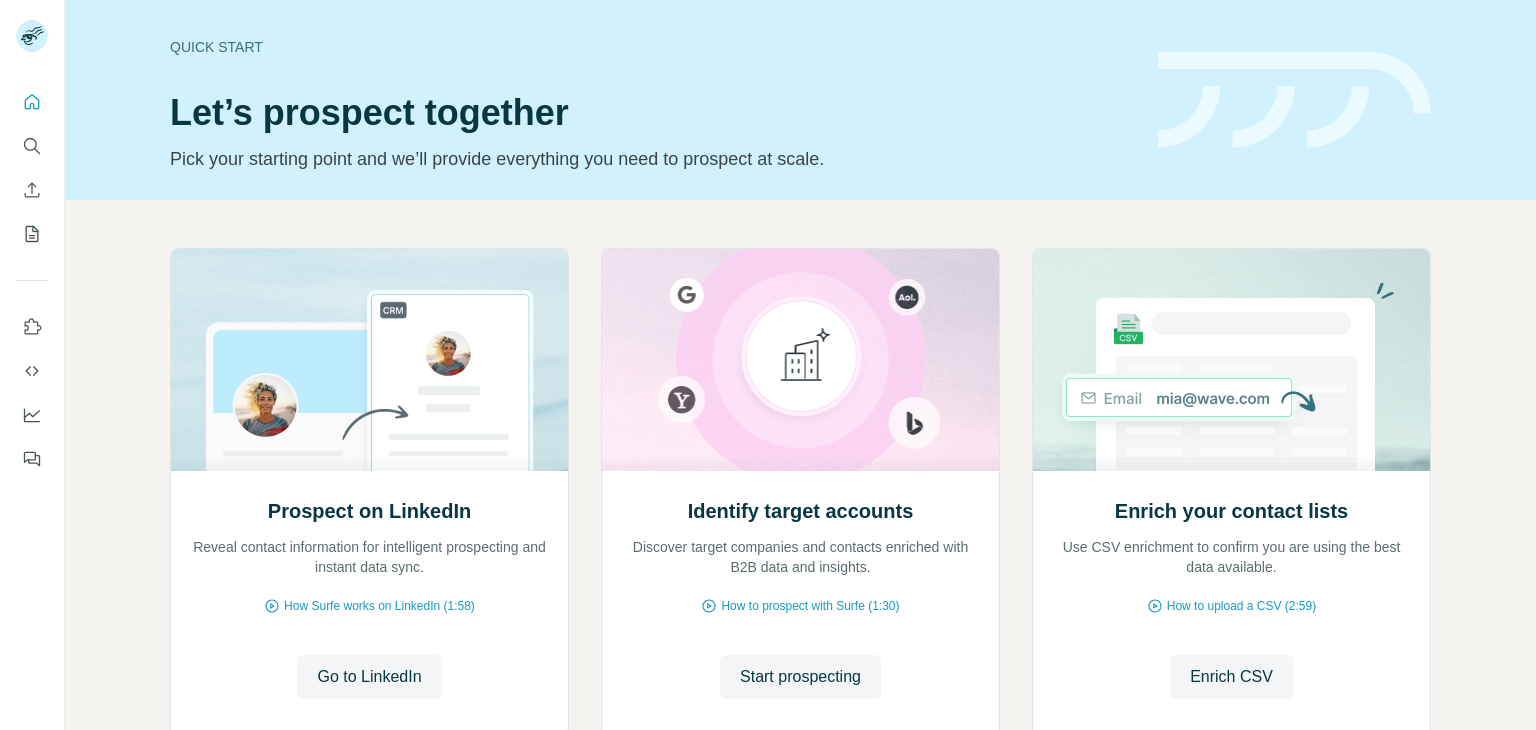scroll, scrollTop: 0, scrollLeft: 0, axis: both 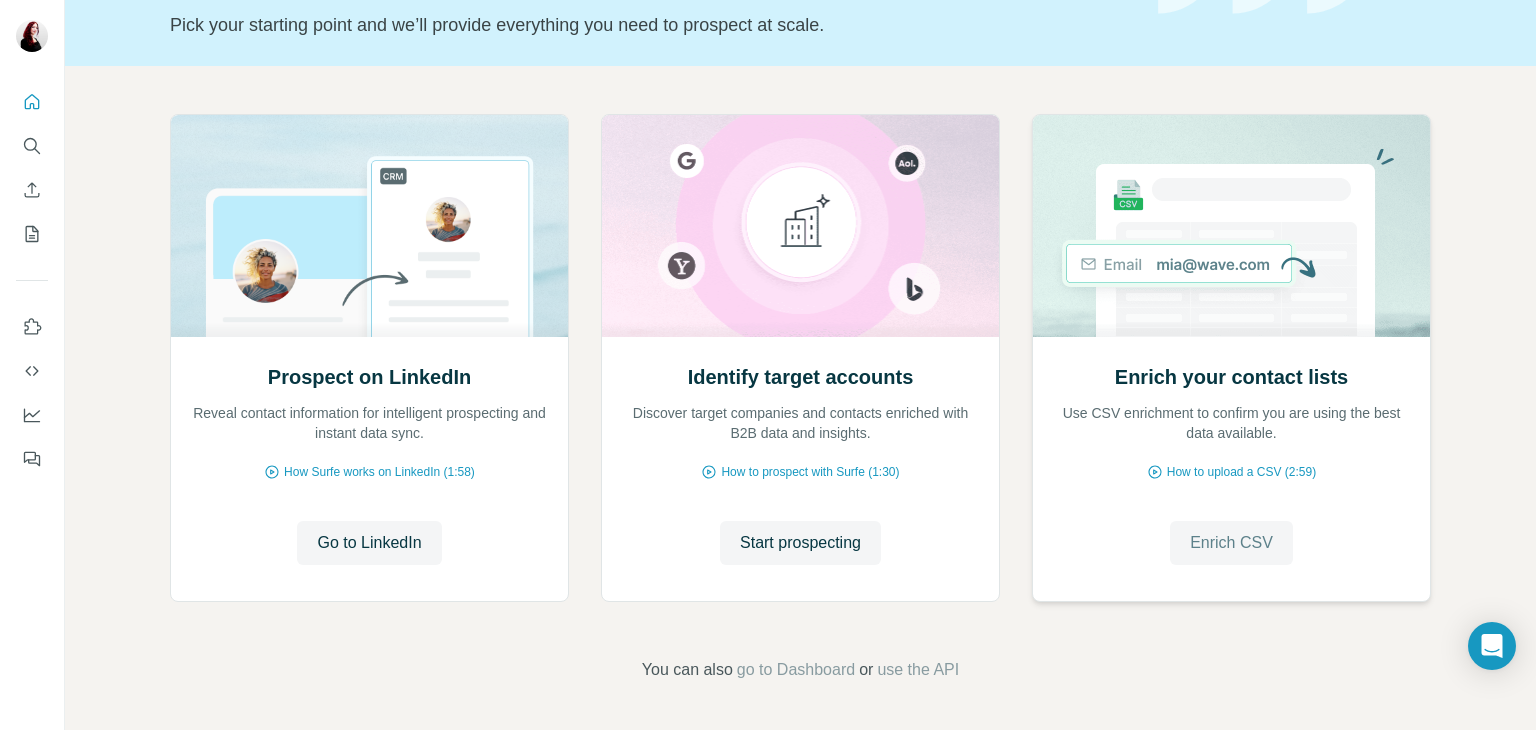 click on "Enrich CSV" at bounding box center (1231, 543) 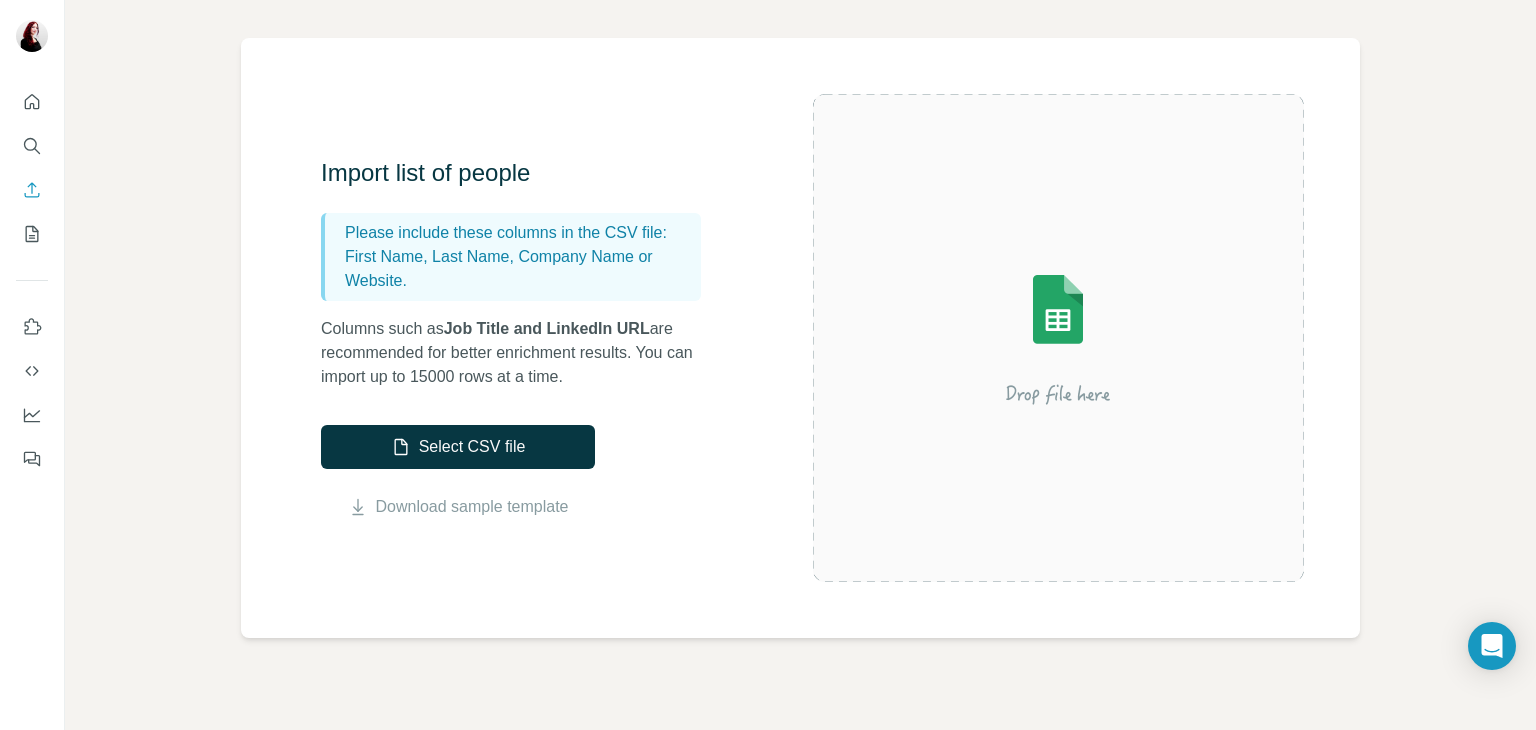 scroll, scrollTop: 116, scrollLeft: 0, axis: vertical 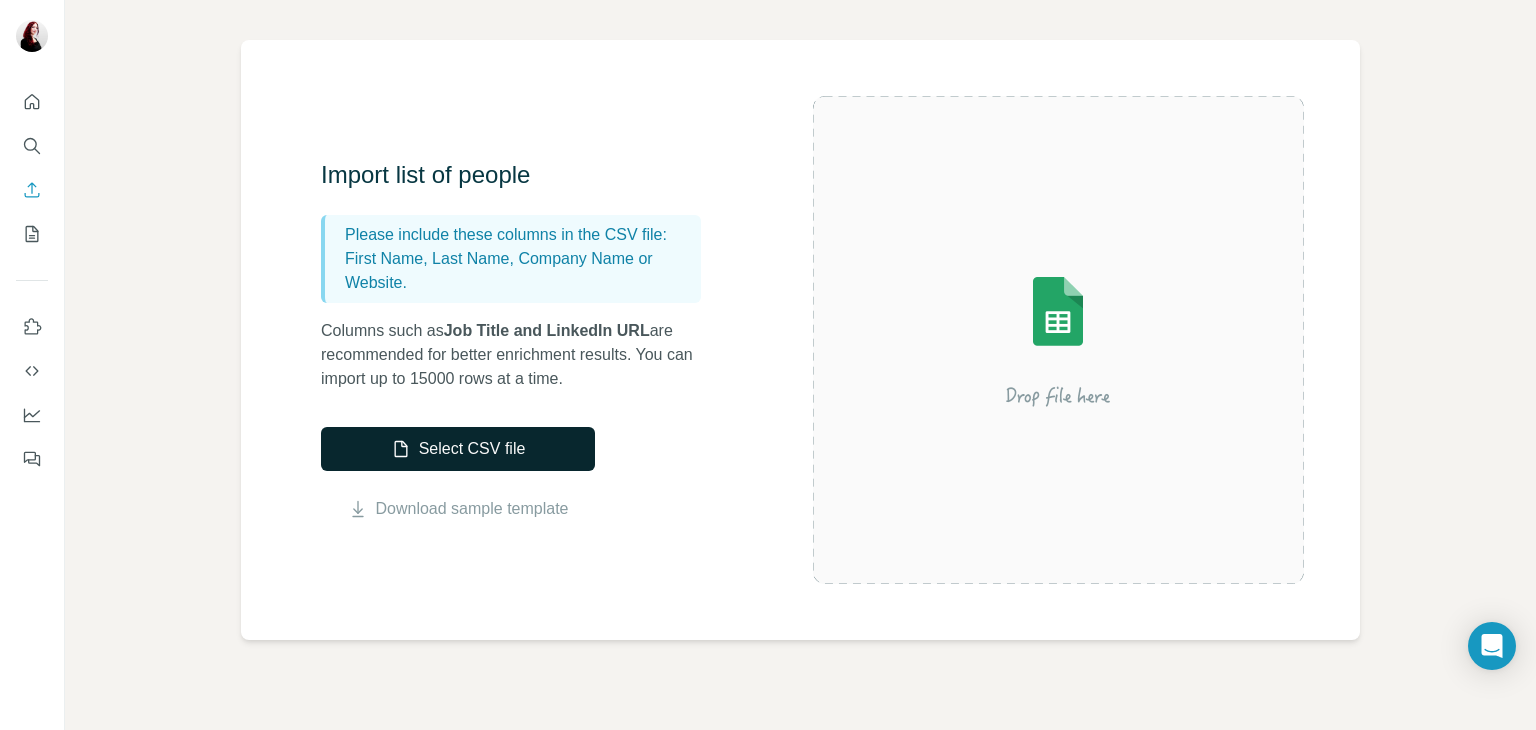 click on "Select CSV file" at bounding box center [458, 449] 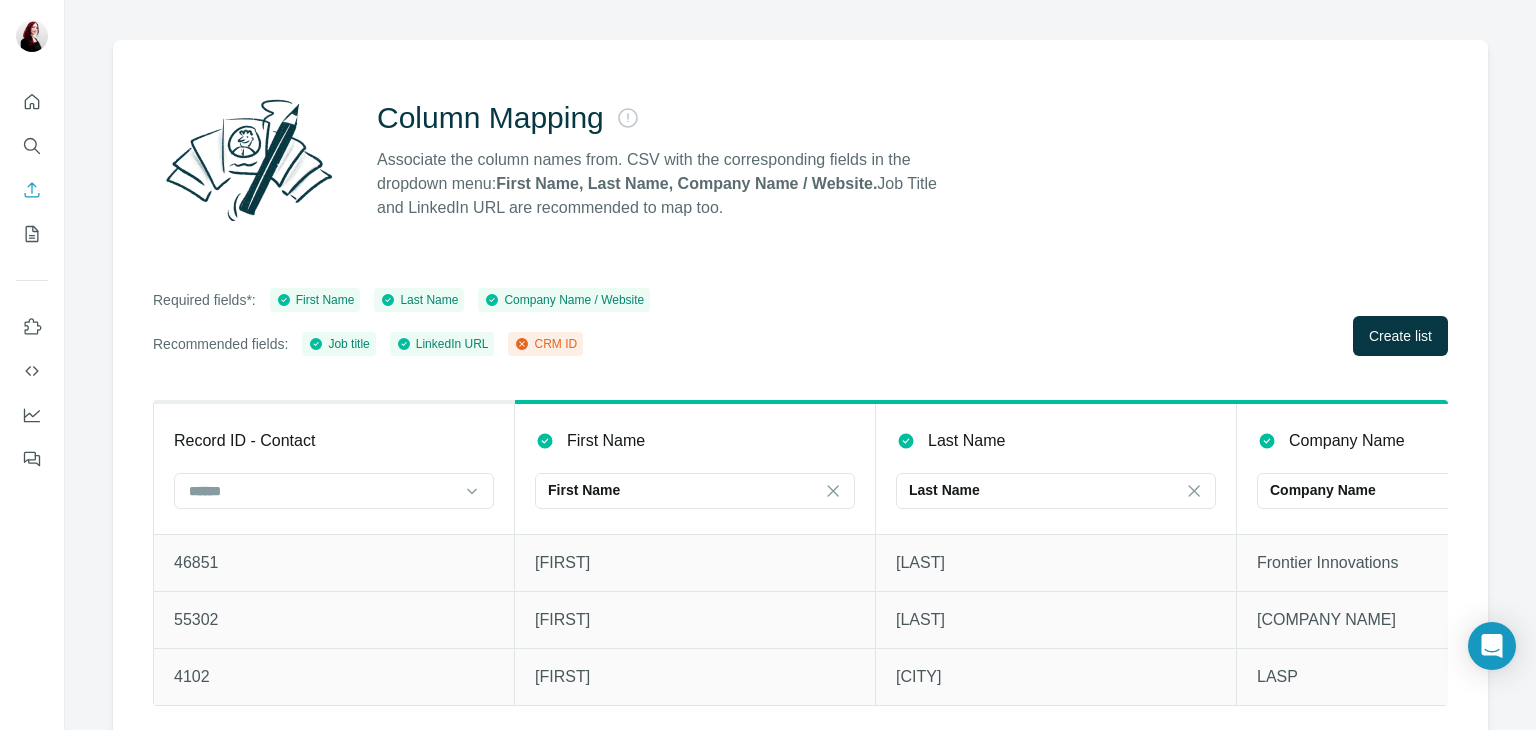 scroll, scrollTop: 142, scrollLeft: 0, axis: vertical 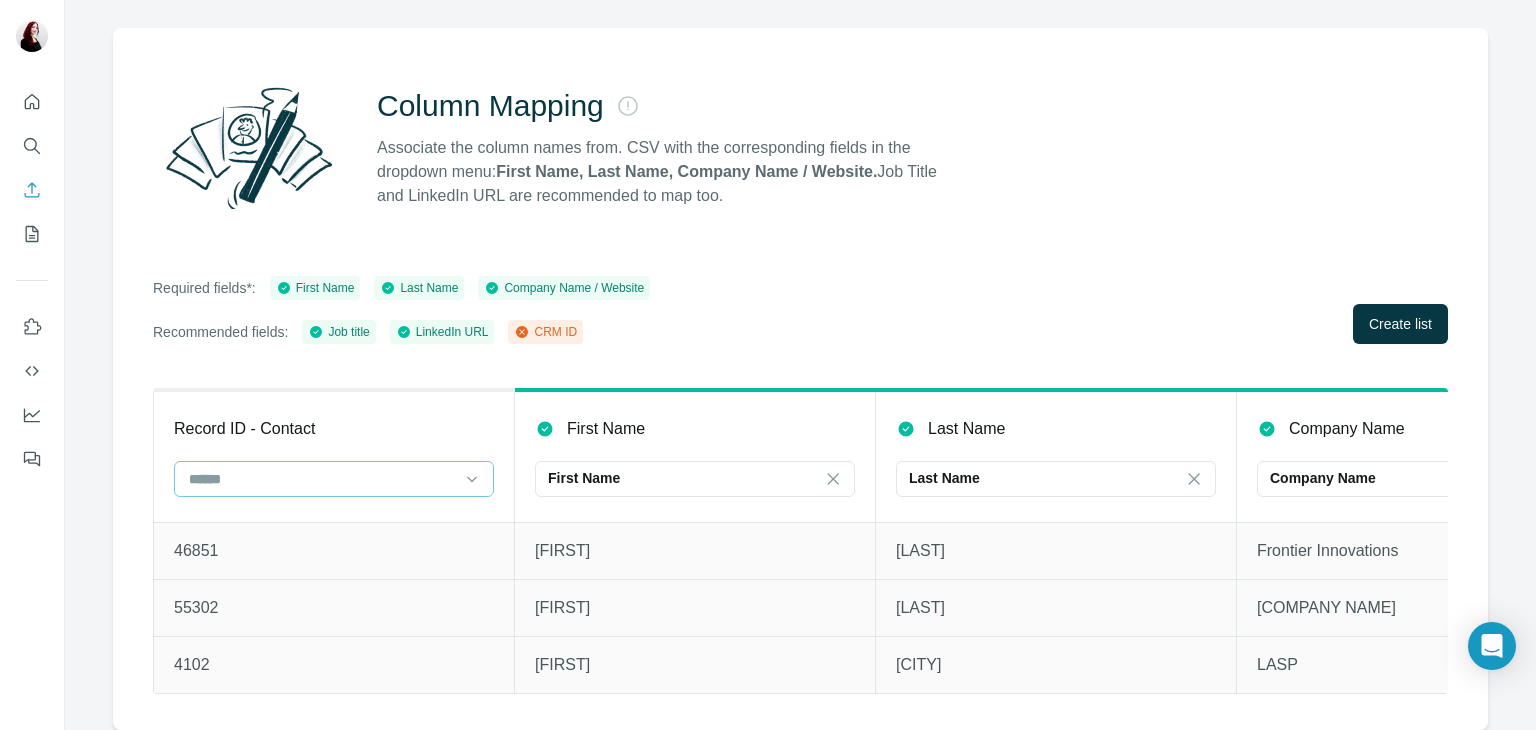 click at bounding box center [322, 479] 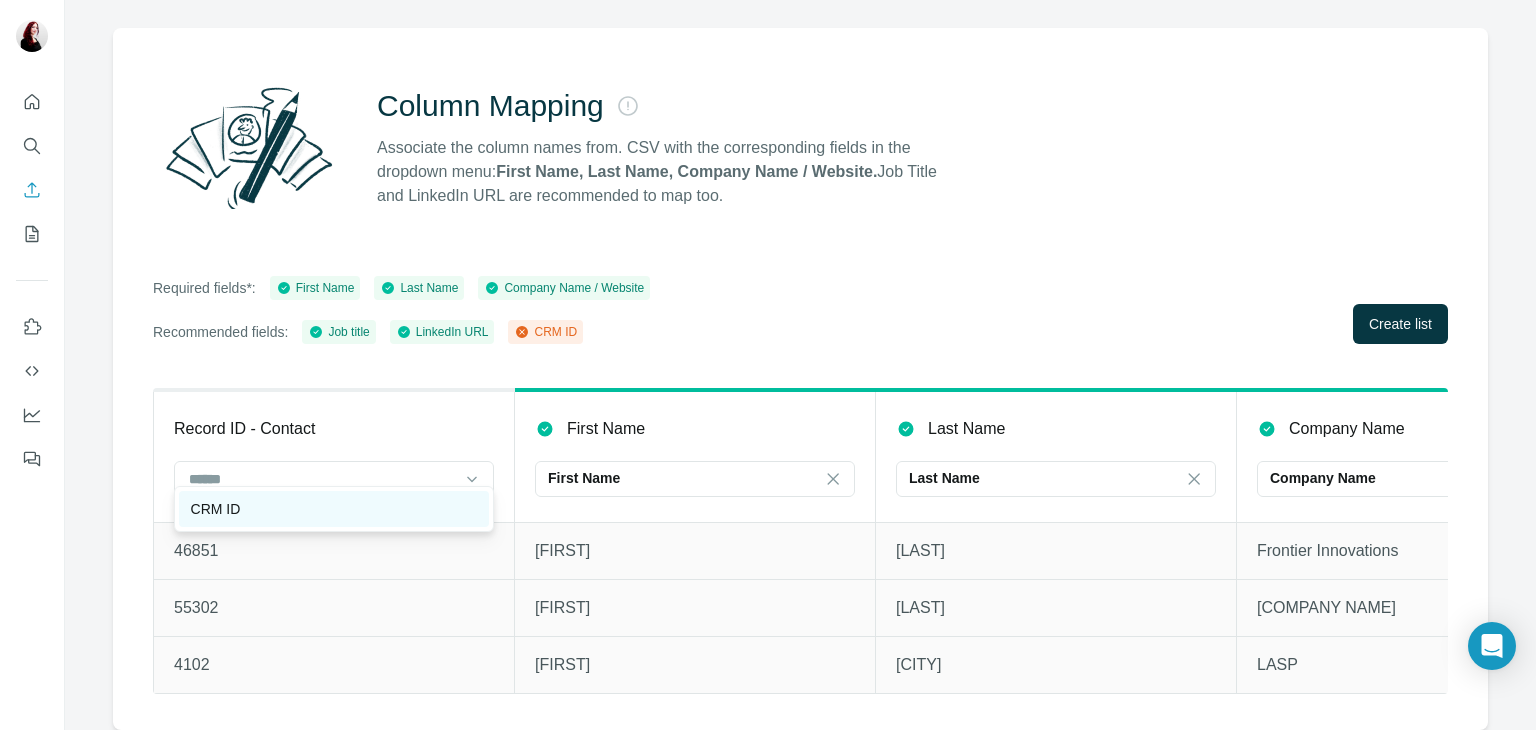 click on "CRM ID" at bounding box center (334, 509) 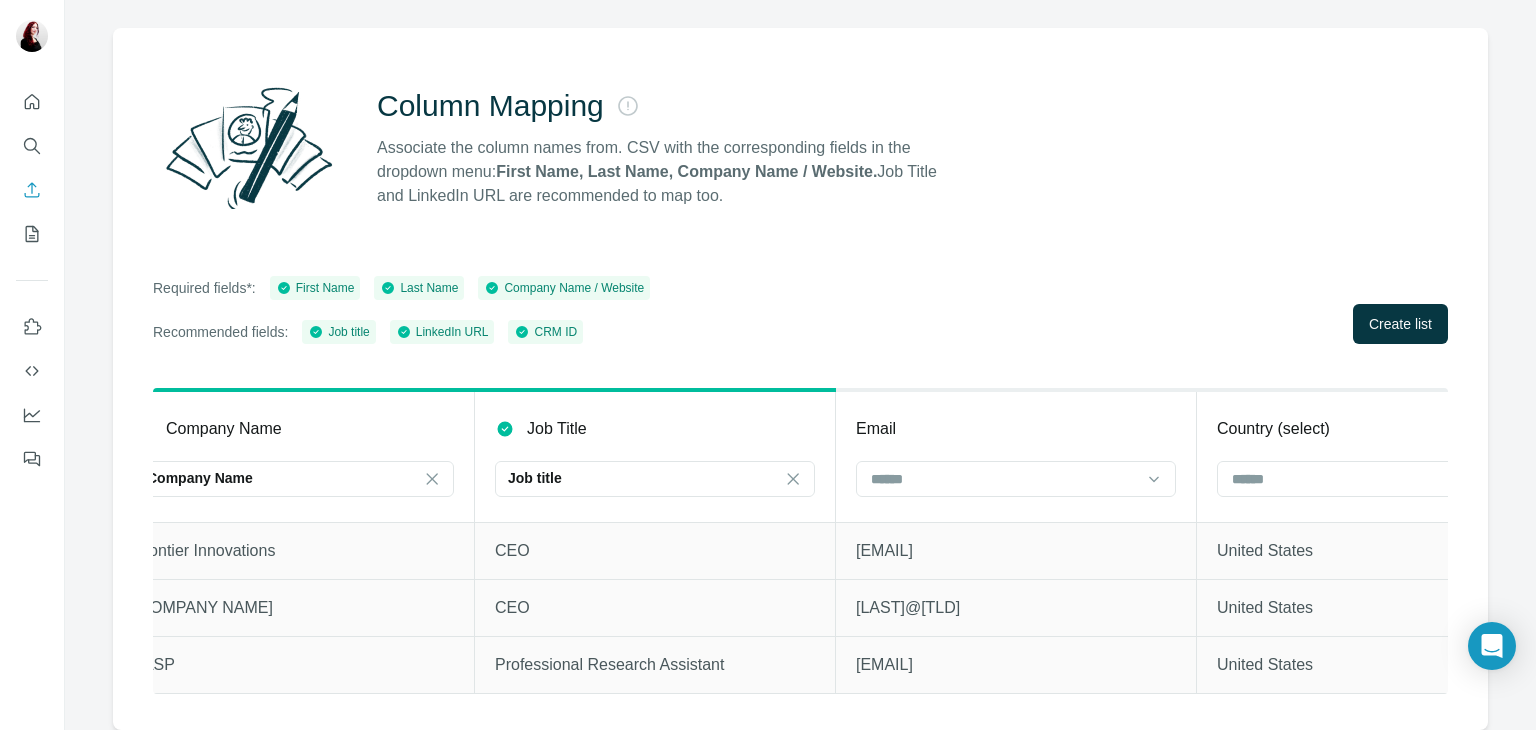 scroll, scrollTop: 0, scrollLeft: 1143, axis: horizontal 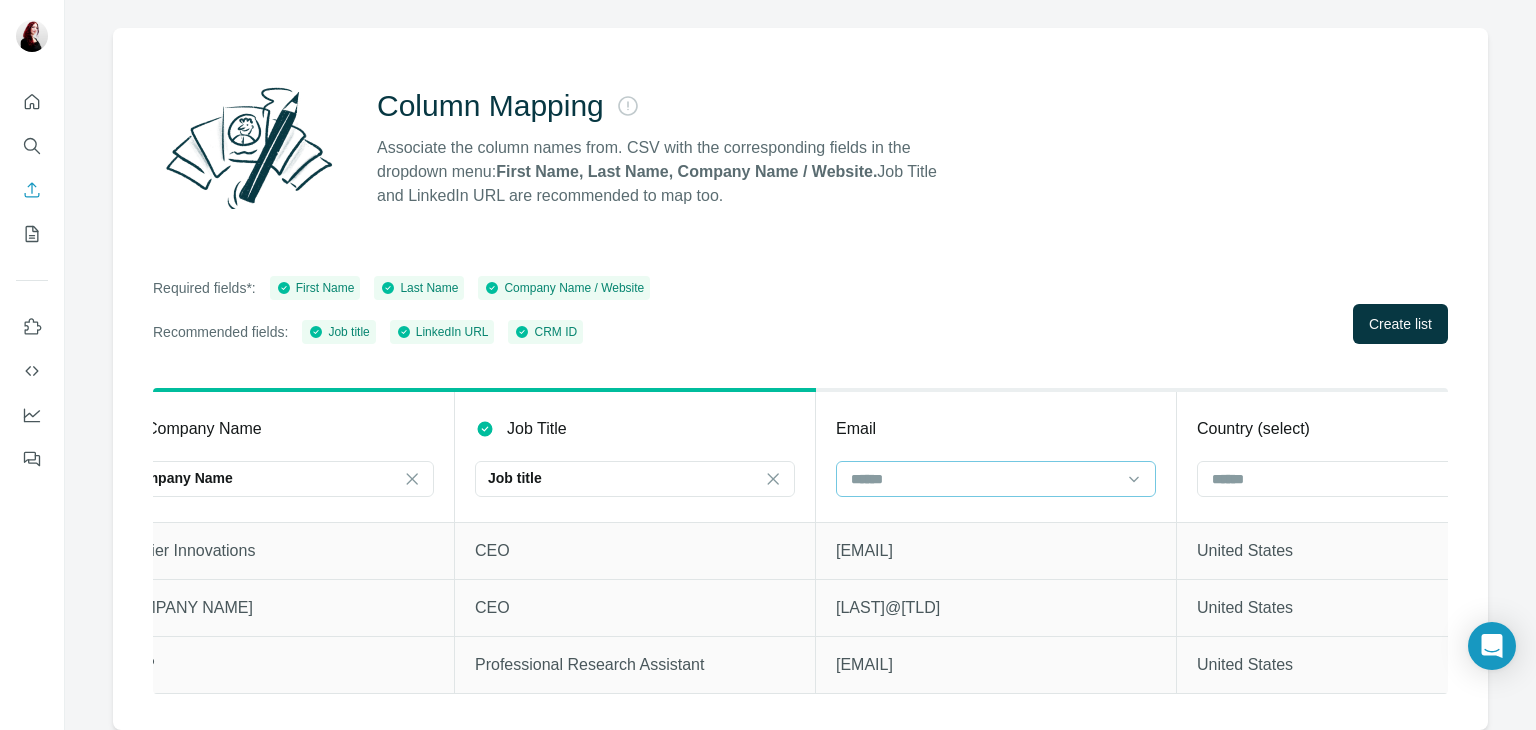 click at bounding box center [984, 479] 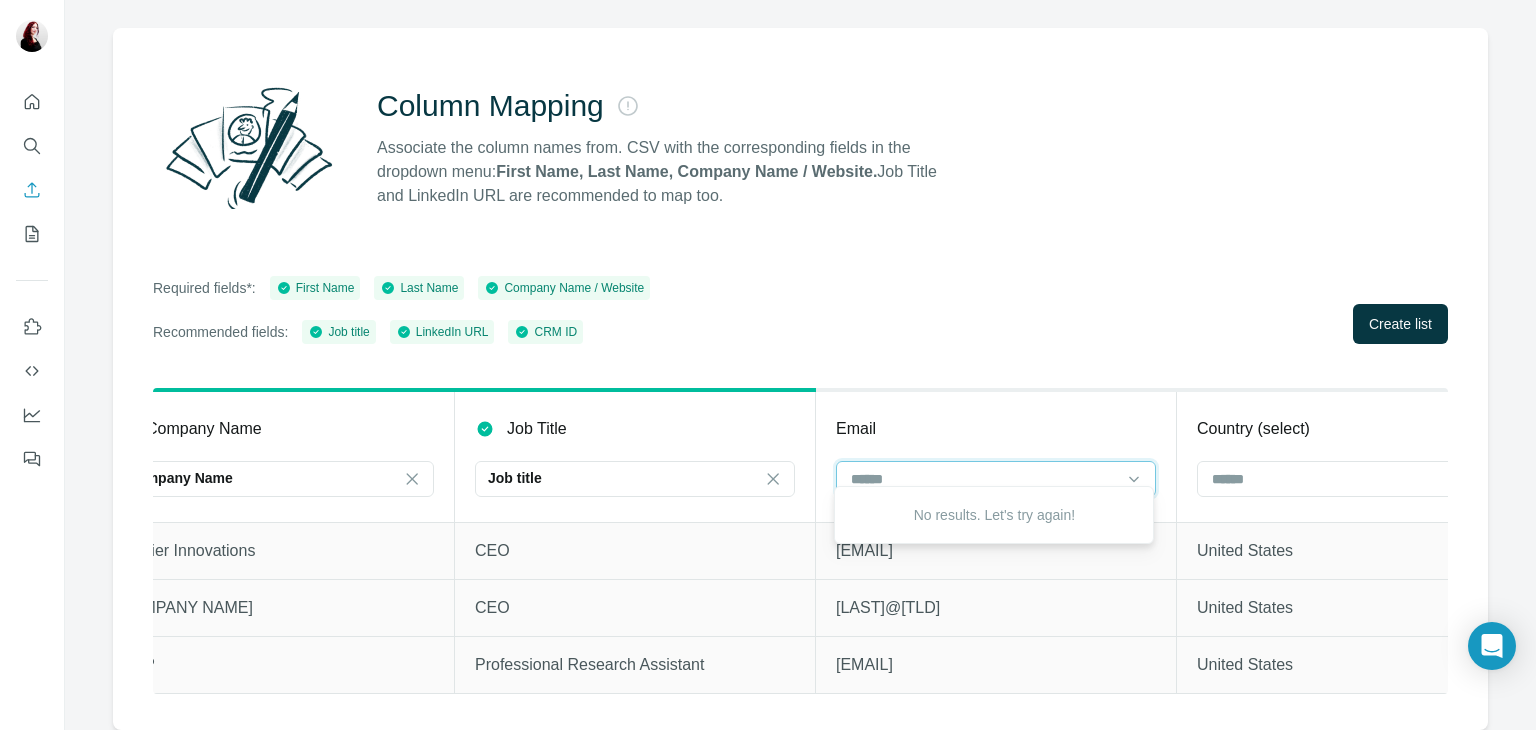 click at bounding box center (984, 479) 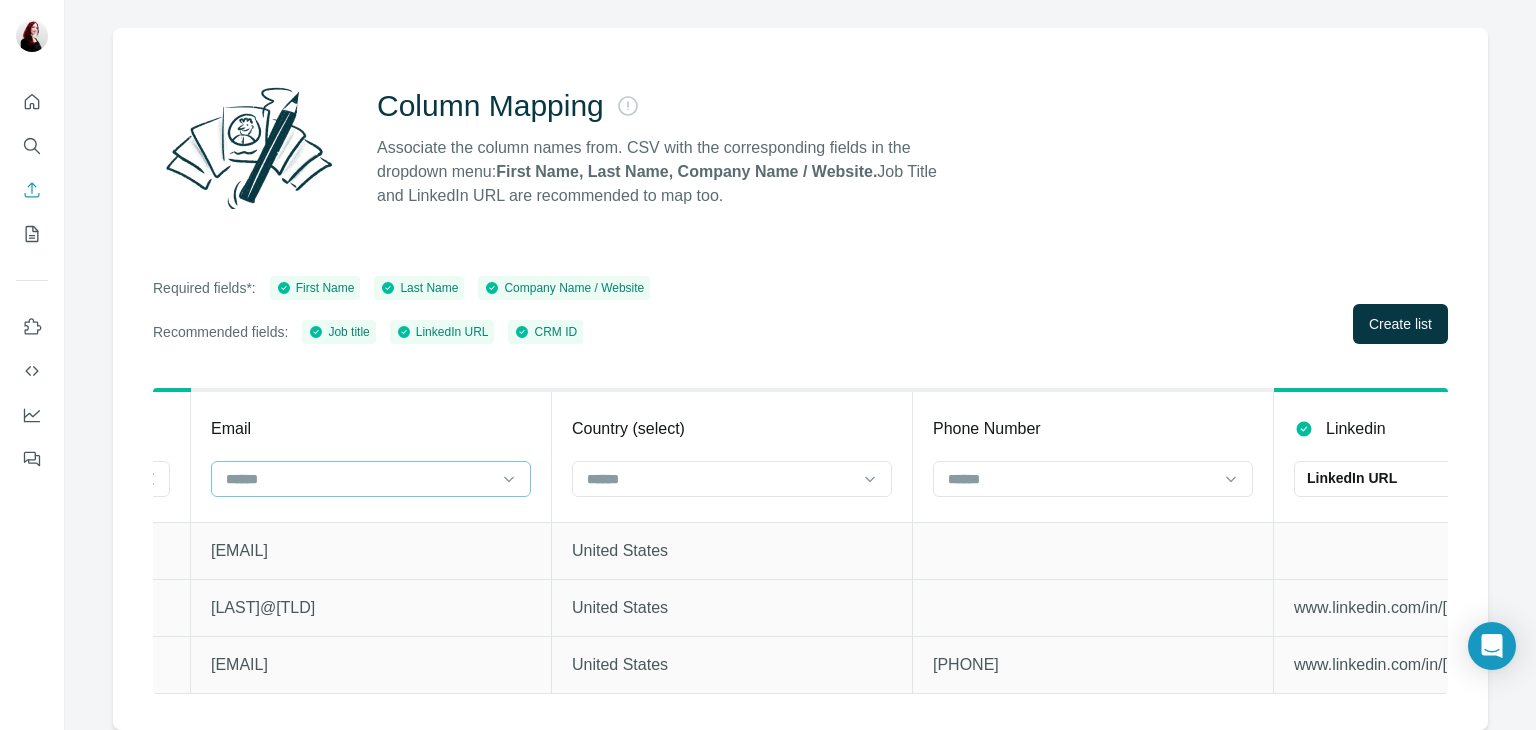 scroll, scrollTop: 0, scrollLeft: 1775, axis: horizontal 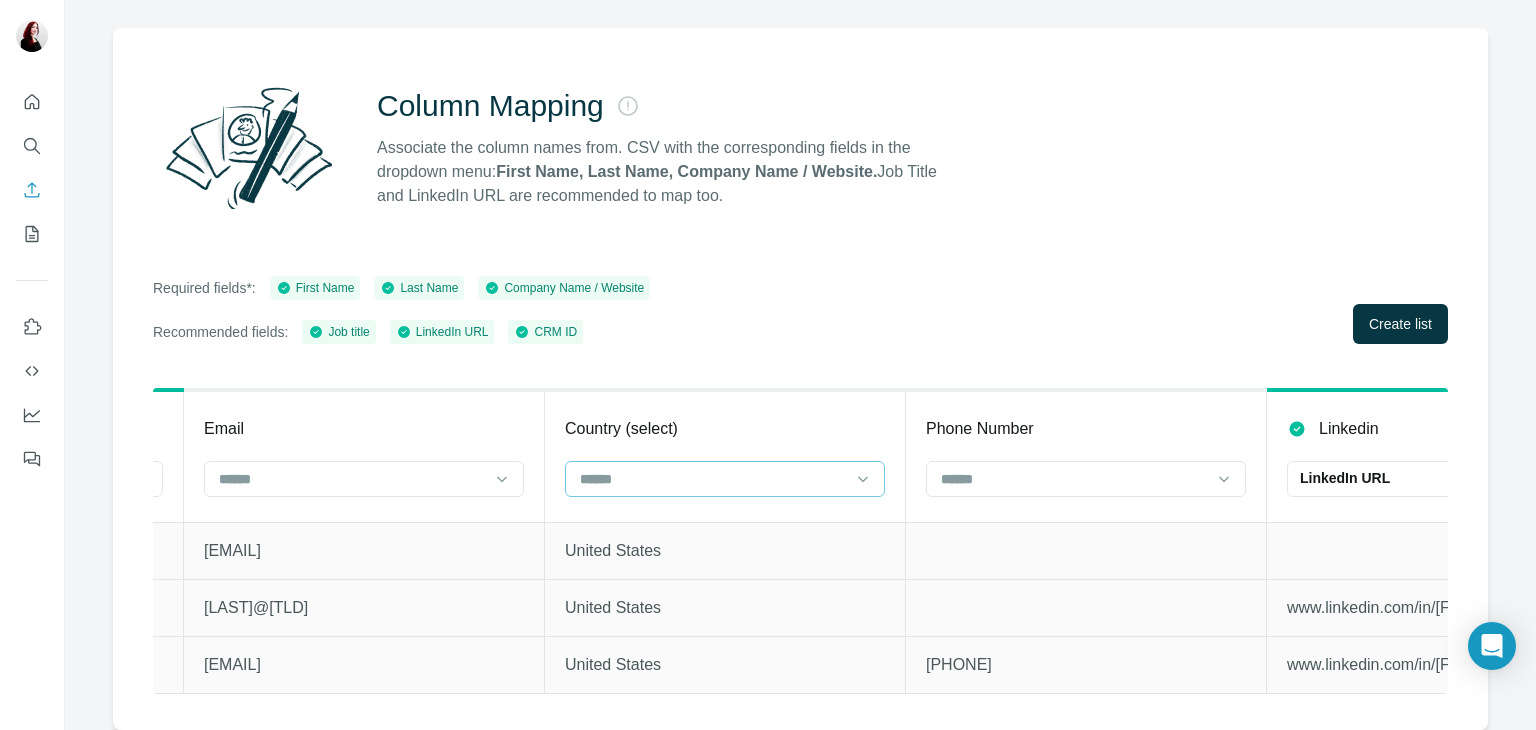 click at bounding box center [713, 479] 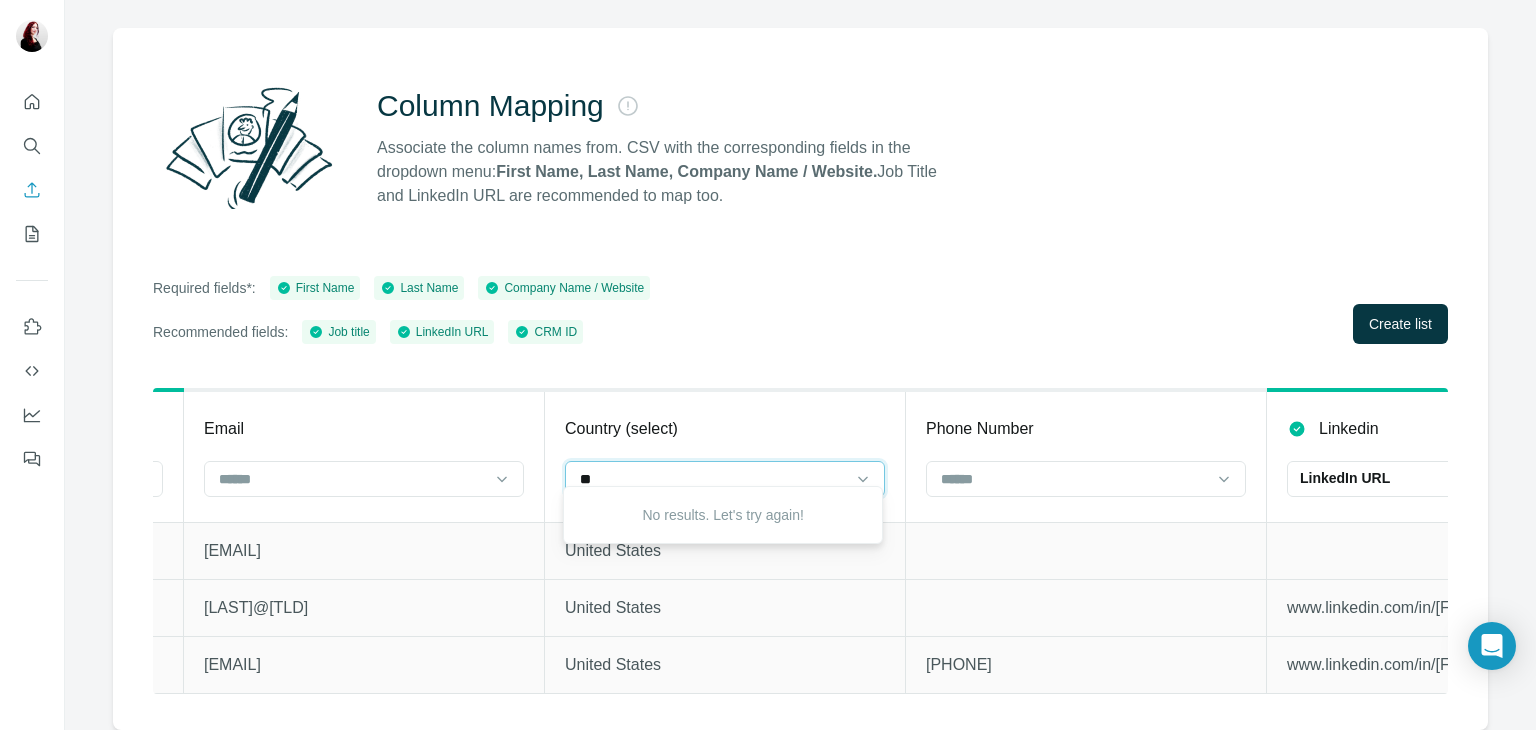 type on "*" 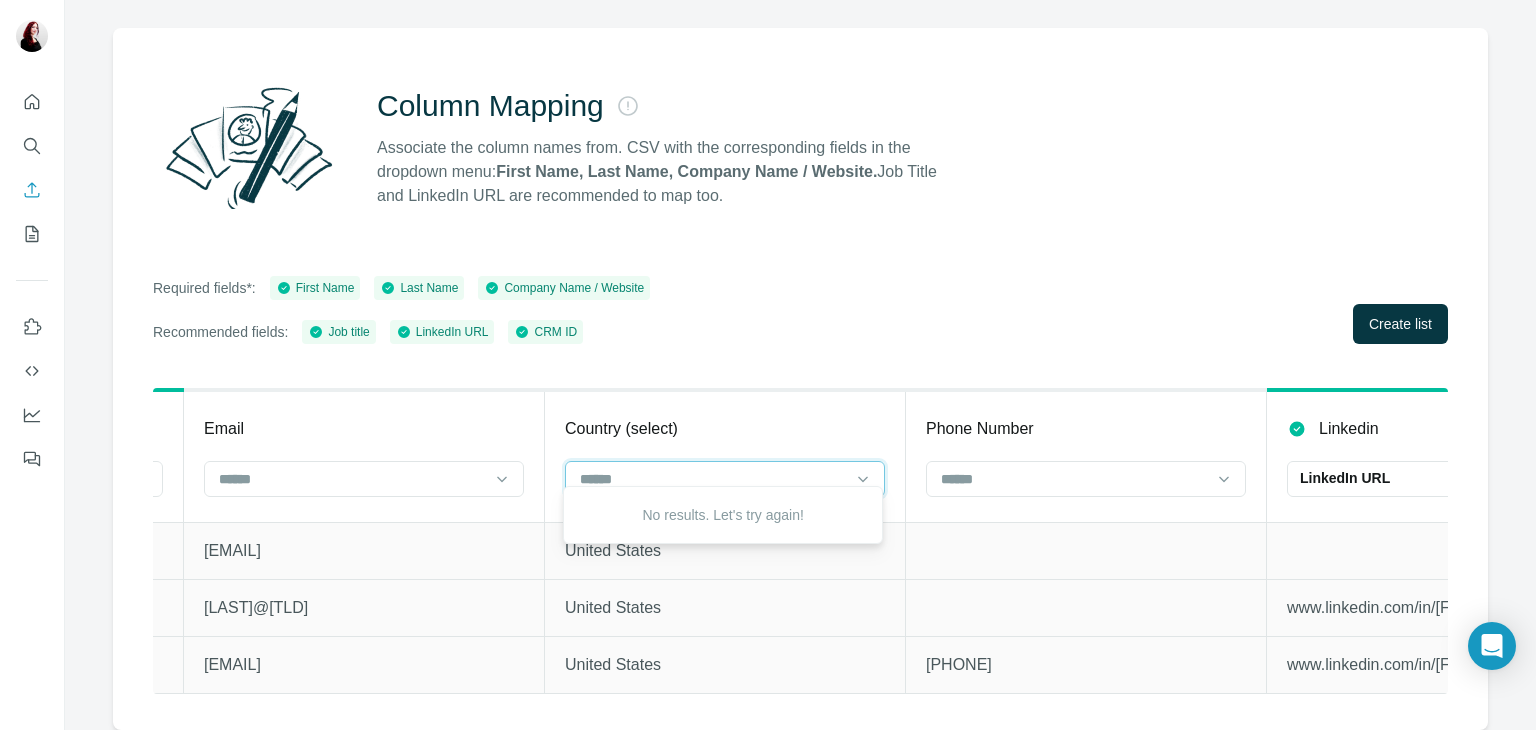 type on "*" 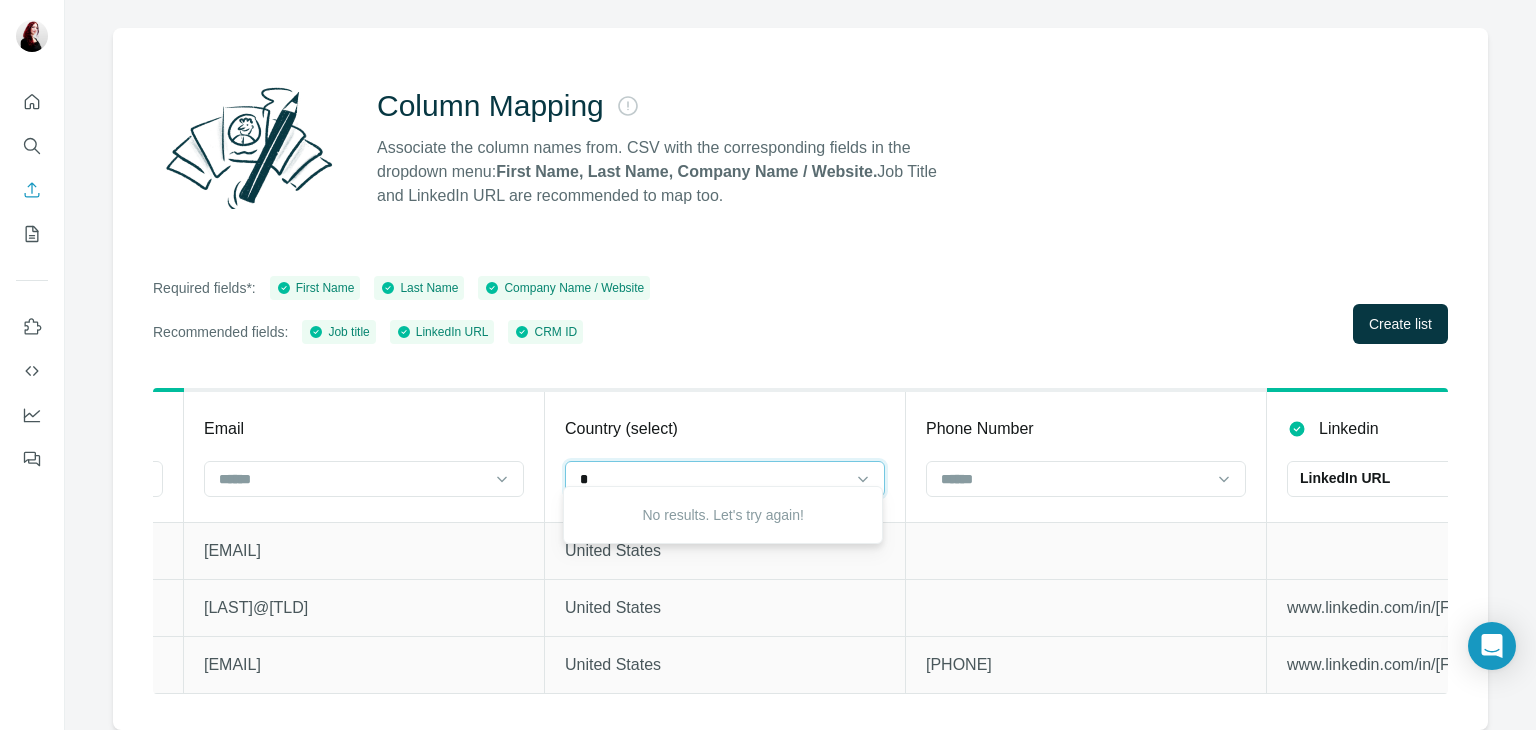 type 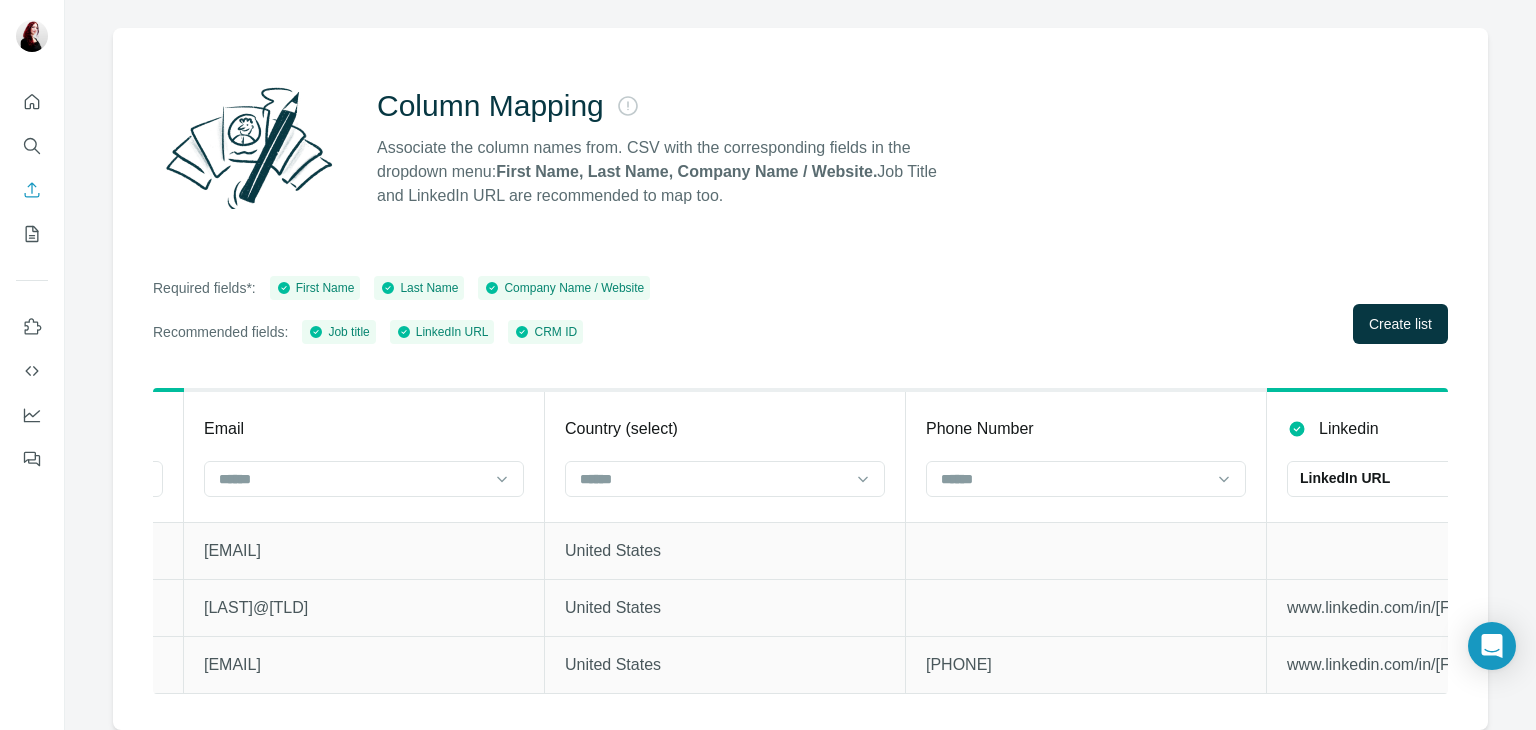 click on "Dave Beckett Frontier Innovations CEO frontier_innovations@example.com United States +1 [PHONE] Herndon United States Telecommunications csv.comcast.com Aitor Moriñigo SATLANTIS US CEO morinigo@satlantis.com United States www.linkedin.com/in/aitor-moriñigo-muñoz-9354ab84 Satlantis Us +1 [PHONE] [CITY] United States 4102" at bounding box center [800, 379] 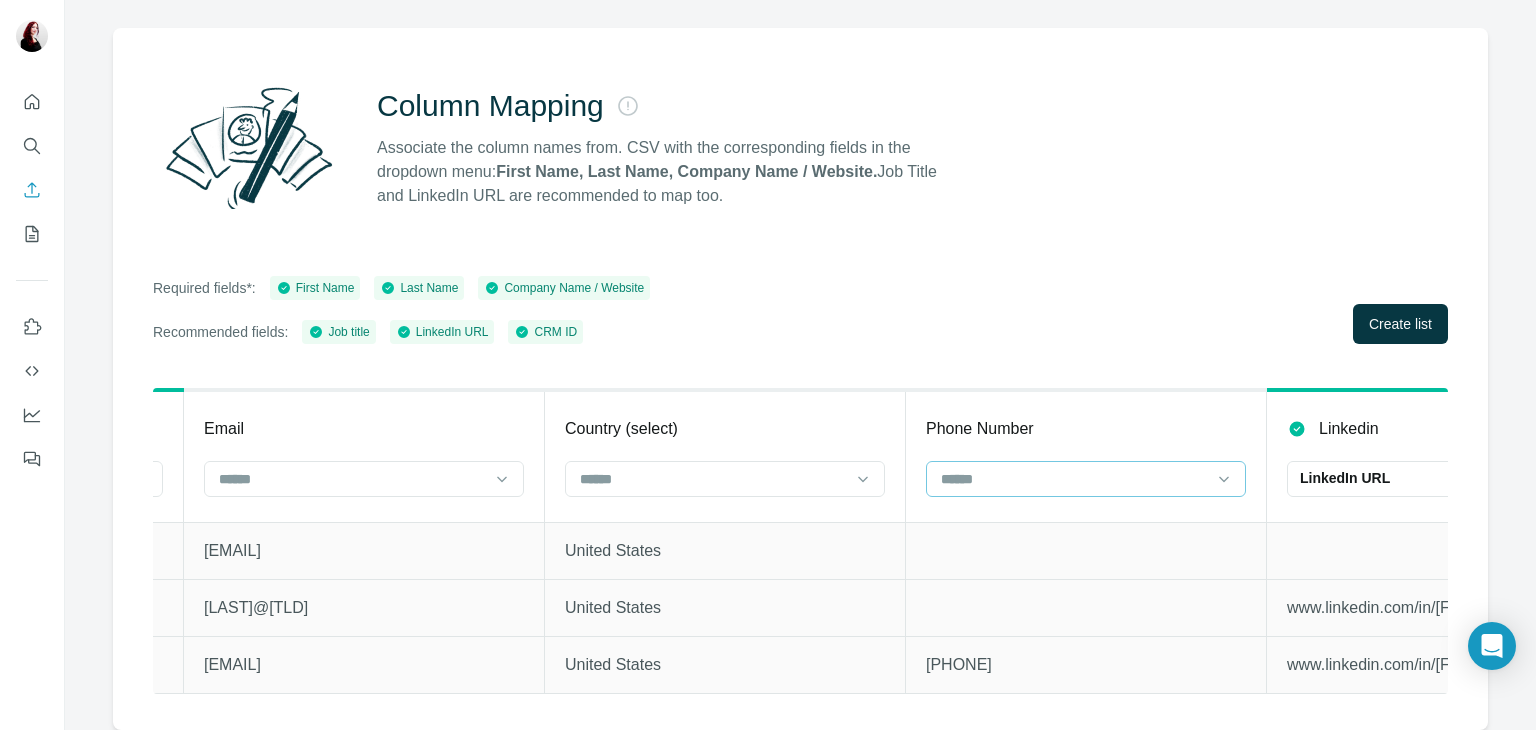 click at bounding box center [1074, 479] 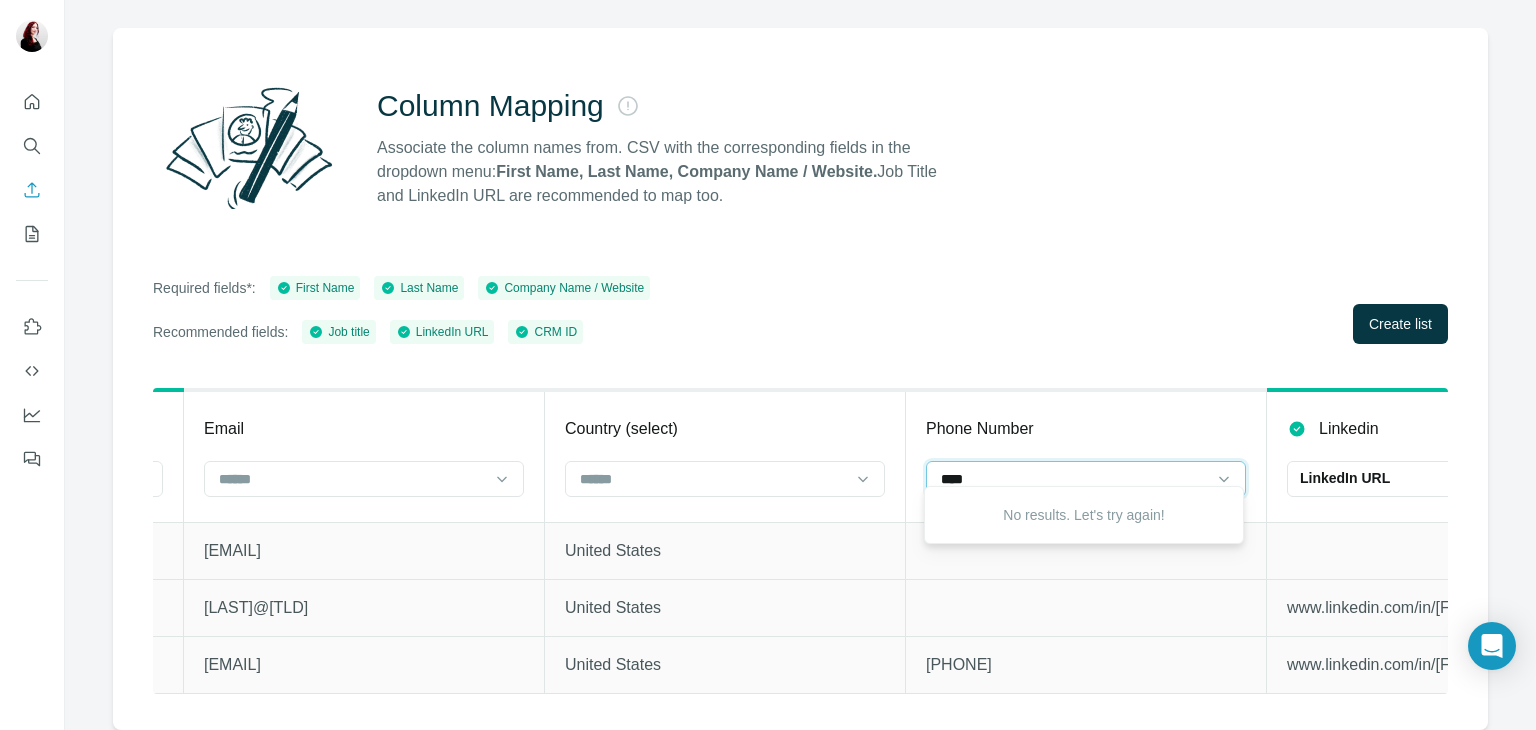 type on "*****" 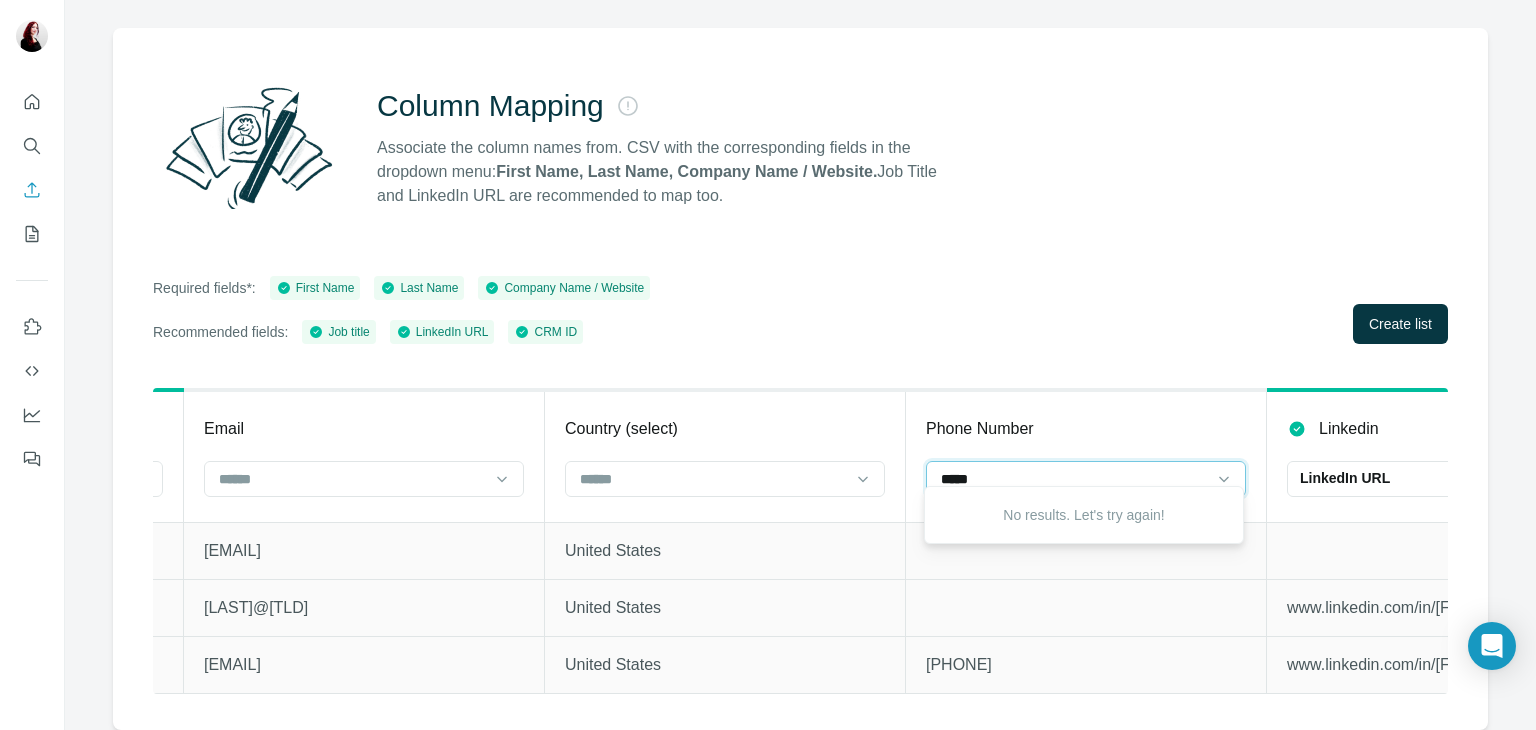 click on "*****" at bounding box center [1074, 479] 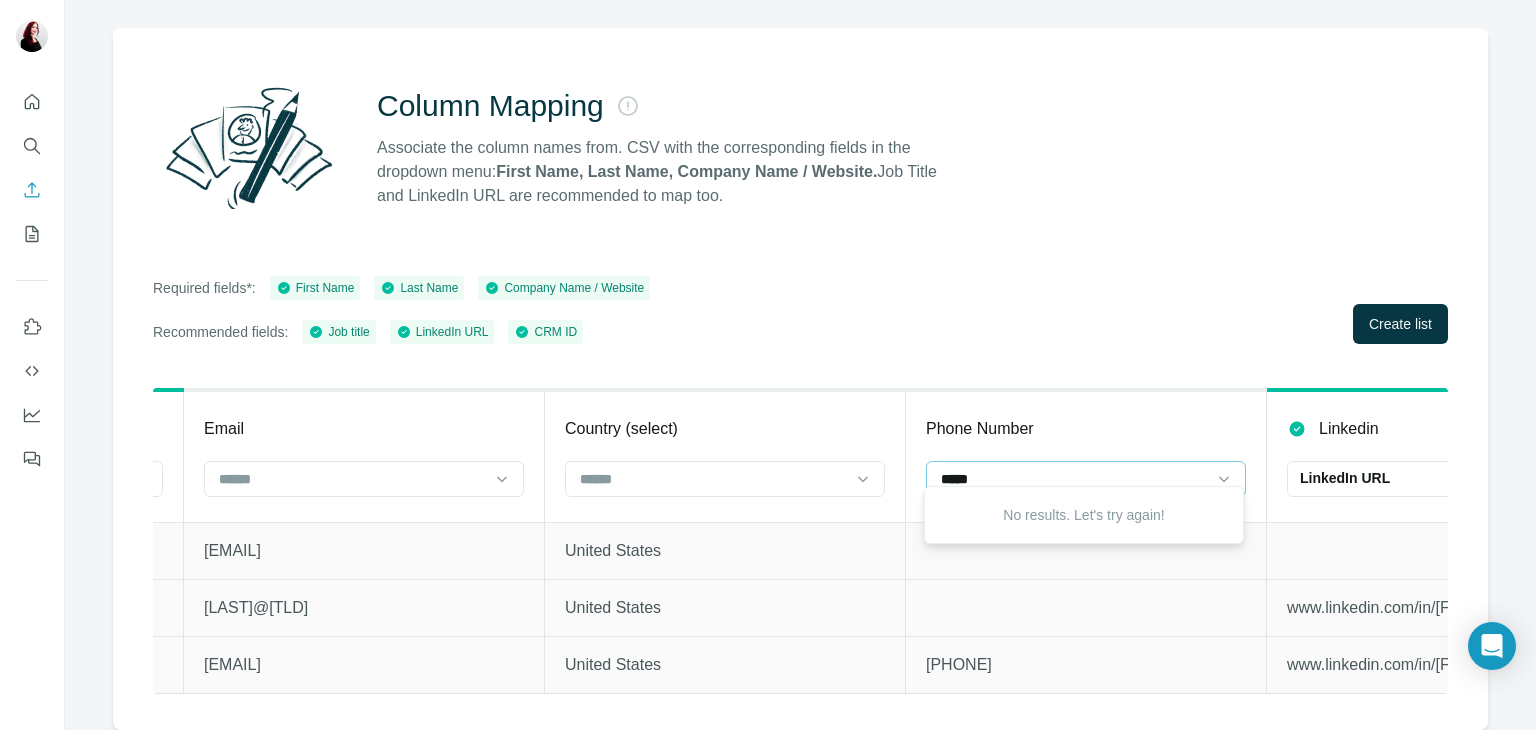 type 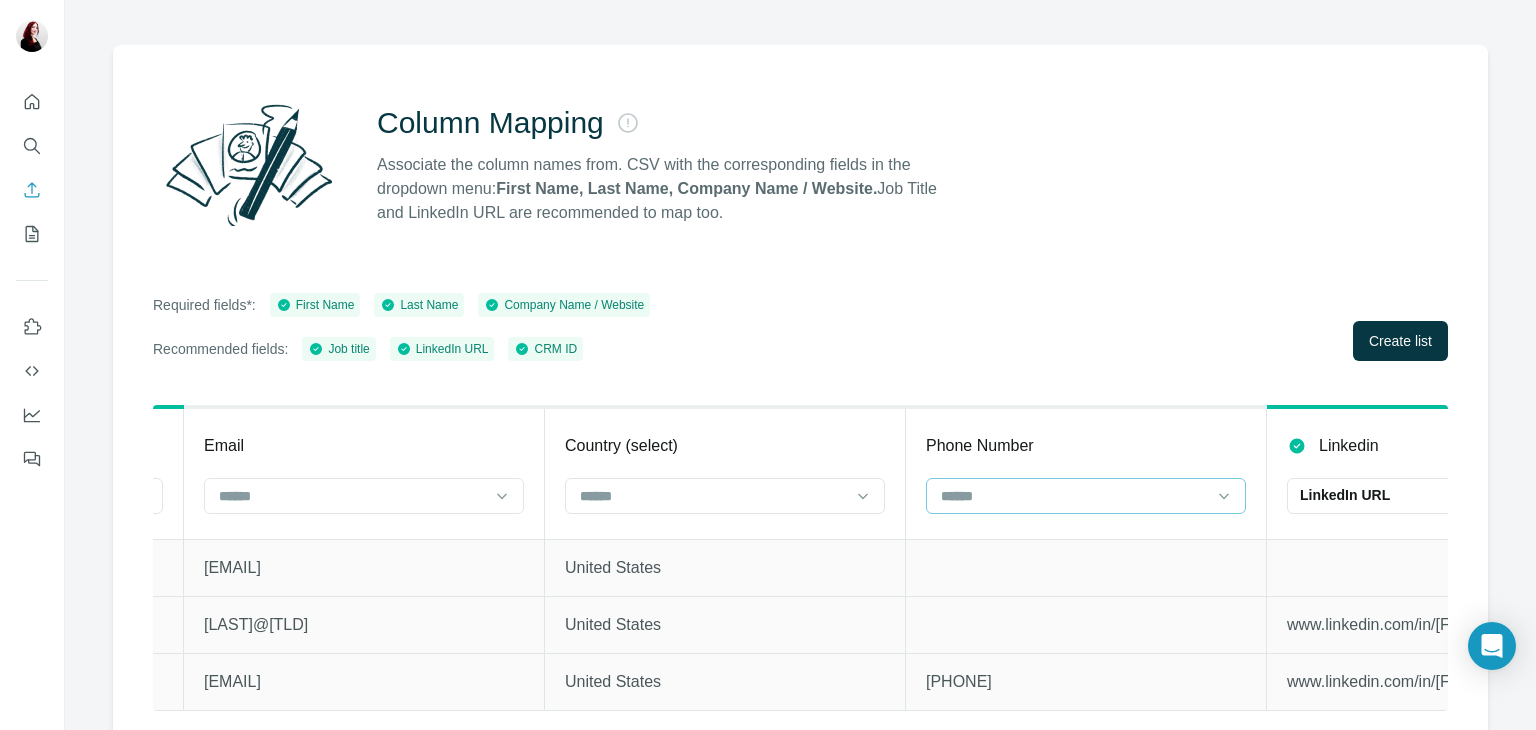 scroll, scrollTop: 110, scrollLeft: 0, axis: vertical 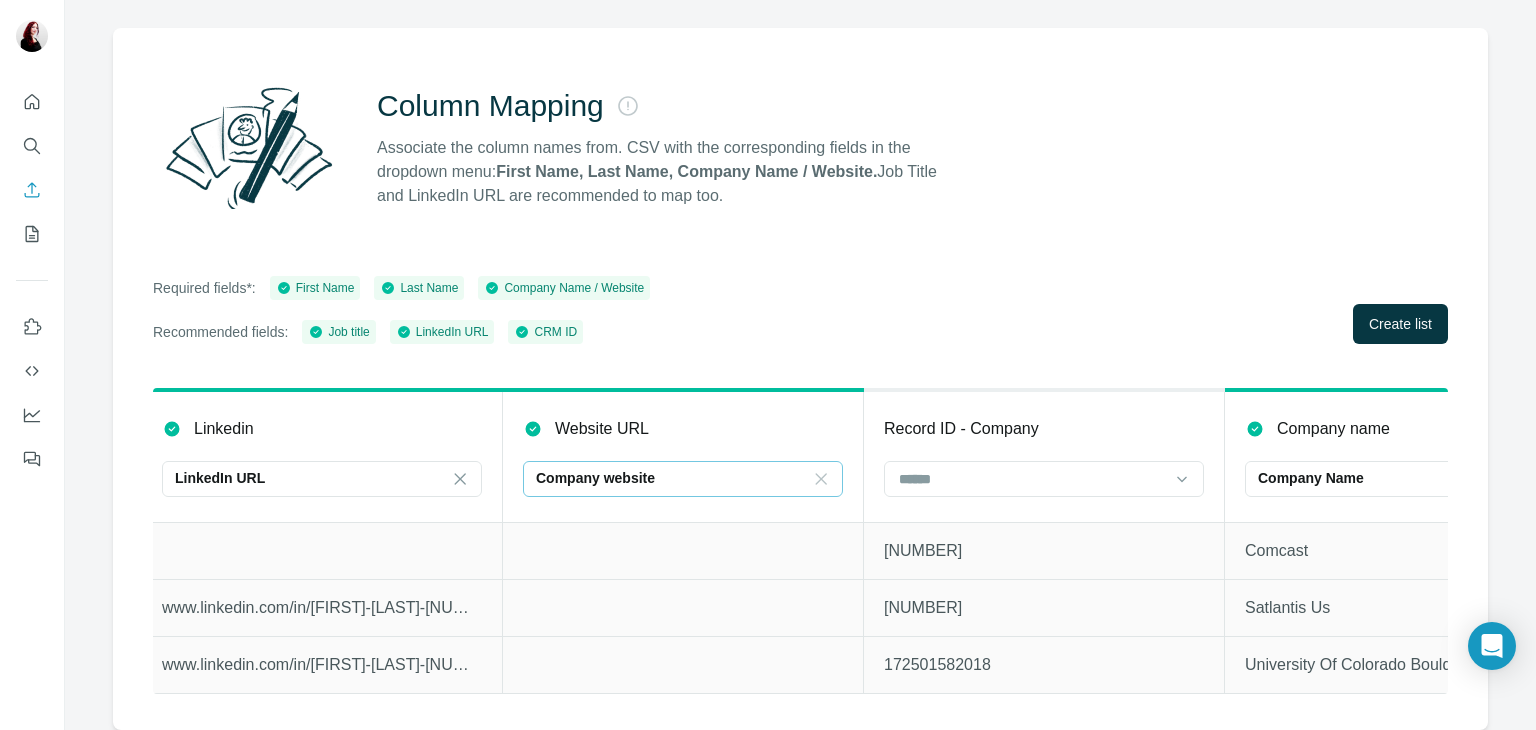 click 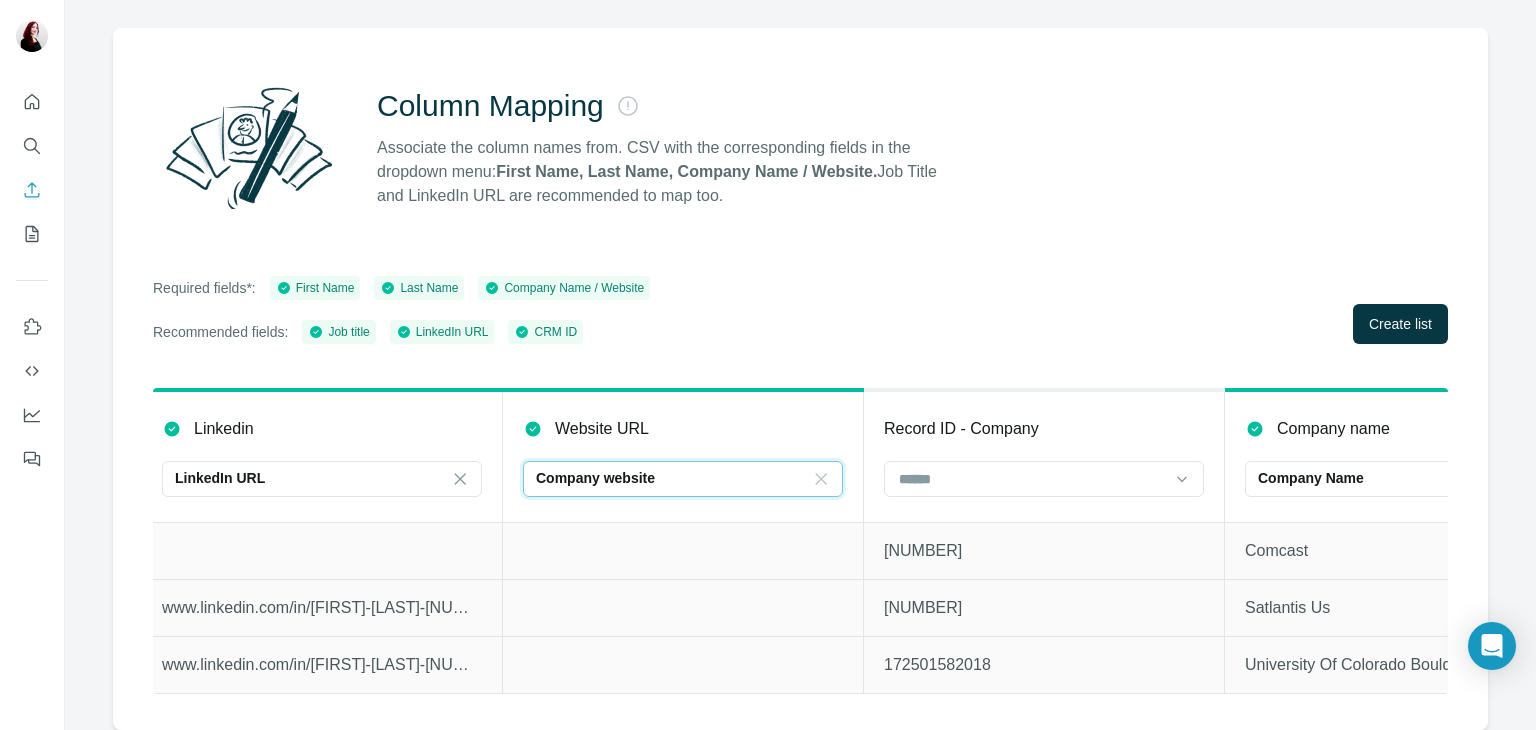 scroll, scrollTop: 0, scrollLeft: 0, axis: both 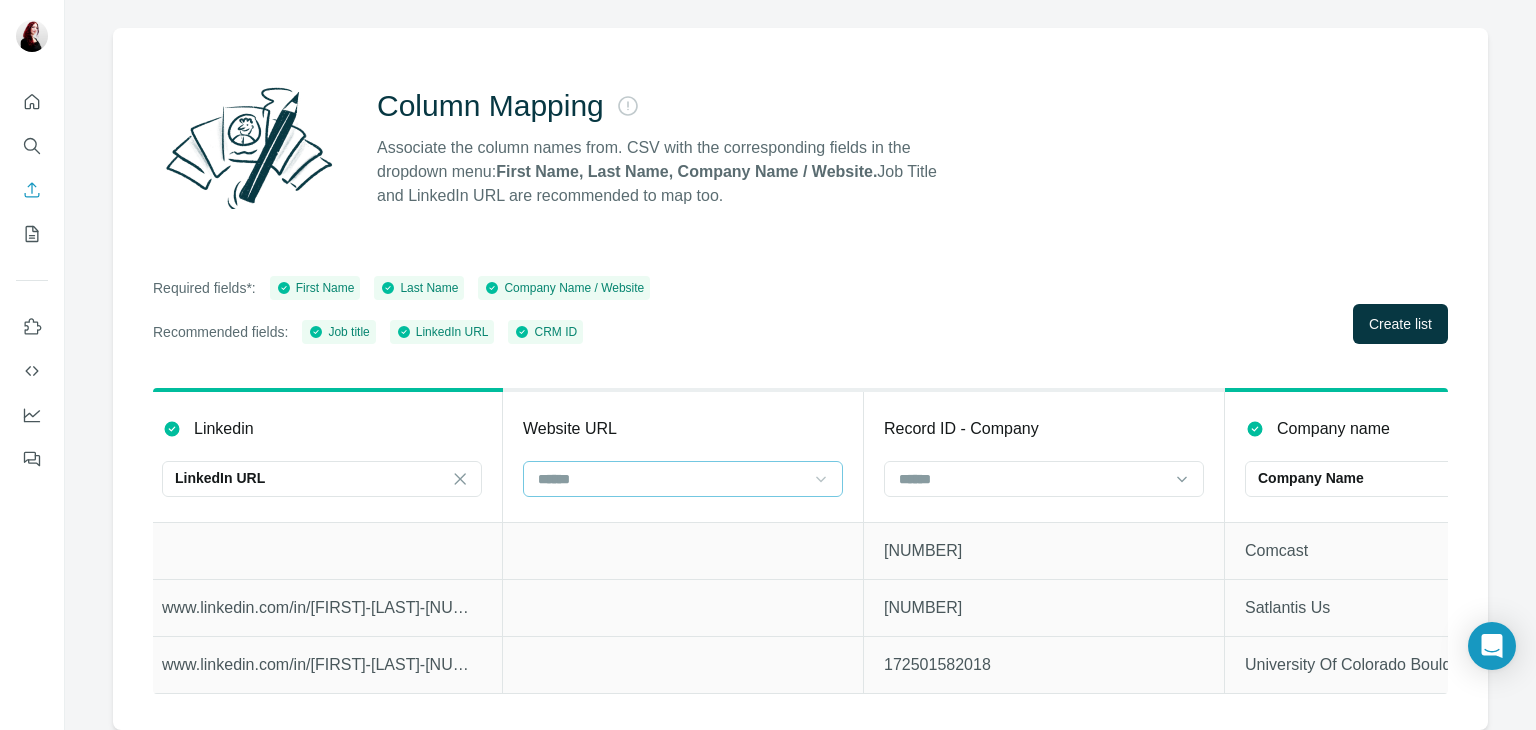 click on "Column Mapping Associate the column names from. CSV with the corresponding fields in the dropdown menu: First Name, Last Name, Company Name / Website. Job Title and LinkedIn URL are recommended to map too. Required fields*: First Name Last Name Company Name / Website Recommended fields: Job title LinkedIn URL CRM ID Create list Record ID - Contact CRM ID First Name First Name Last Name Last Name Company Name Company Name Job Title Job title Email Country (select) Phone Number Linkedin LinkedIn URL Website URL Record ID - Company Company name Company Name Phone Number_1 City Country/Region Industry Website URL_1 [NUMBER] [FIRST] [LAST] [COMPANY] [TLD] [COUNTRY] [PHONE] [CITY] [COUNTRY/REGION] [INDUSTRY] csv.[TLD] [NUMBER] [FIRST] [LAST] [COMPANY] [TLD] [COUNTRY] [PHONE] [CITY] [COUNTRY/REGION] [INDUSTRY]" at bounding box center [800, 379] 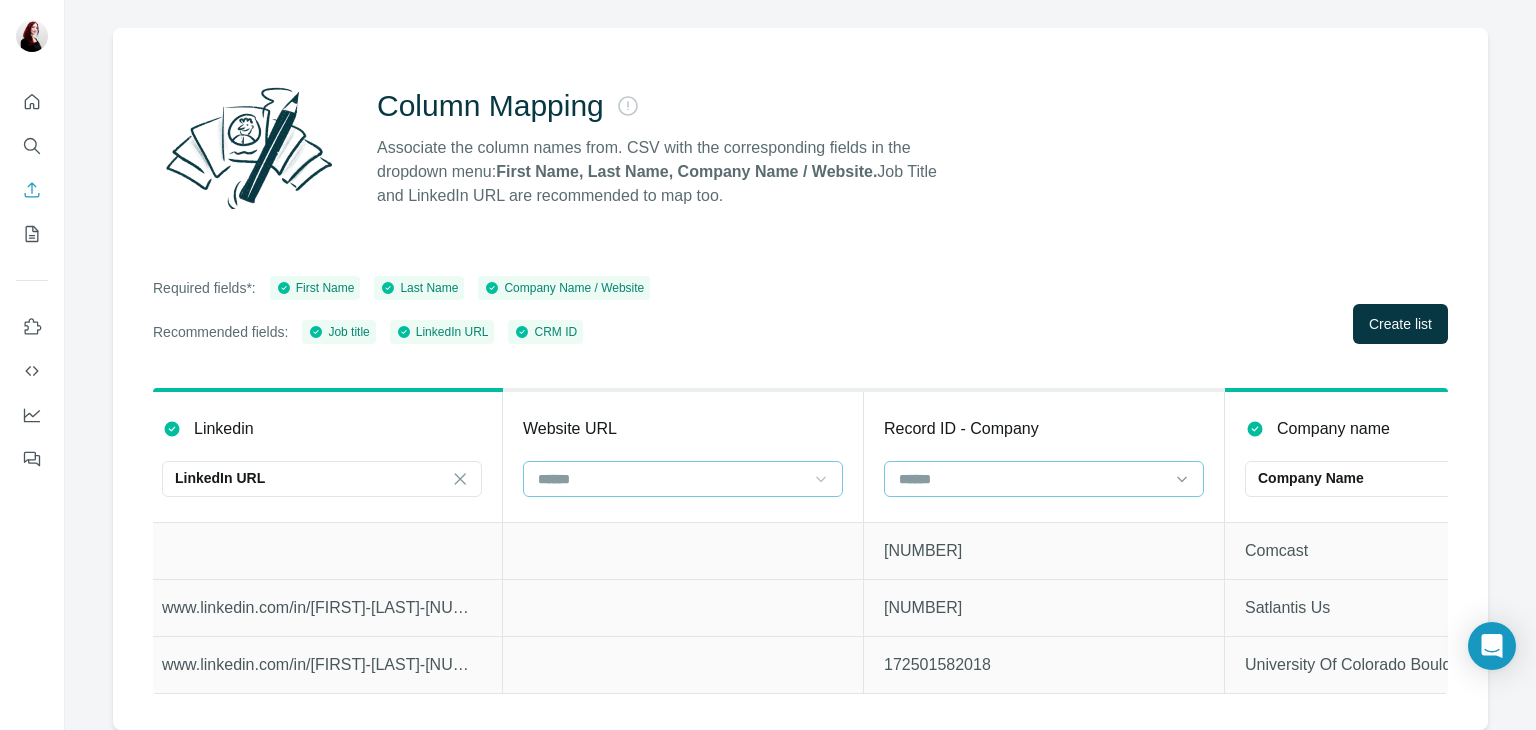 click at bounding box center (1032, 479) 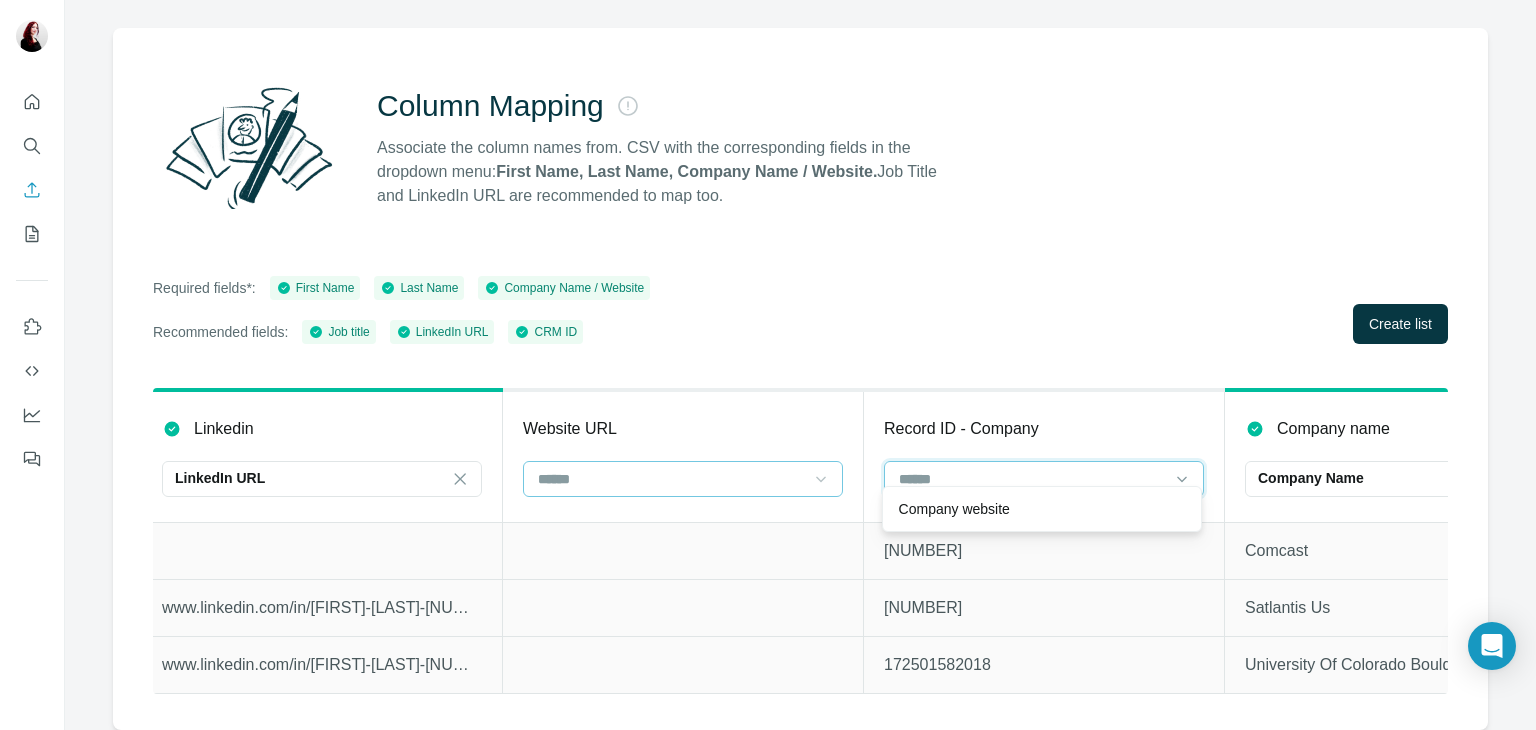 click at bounding box center [1032, 479] 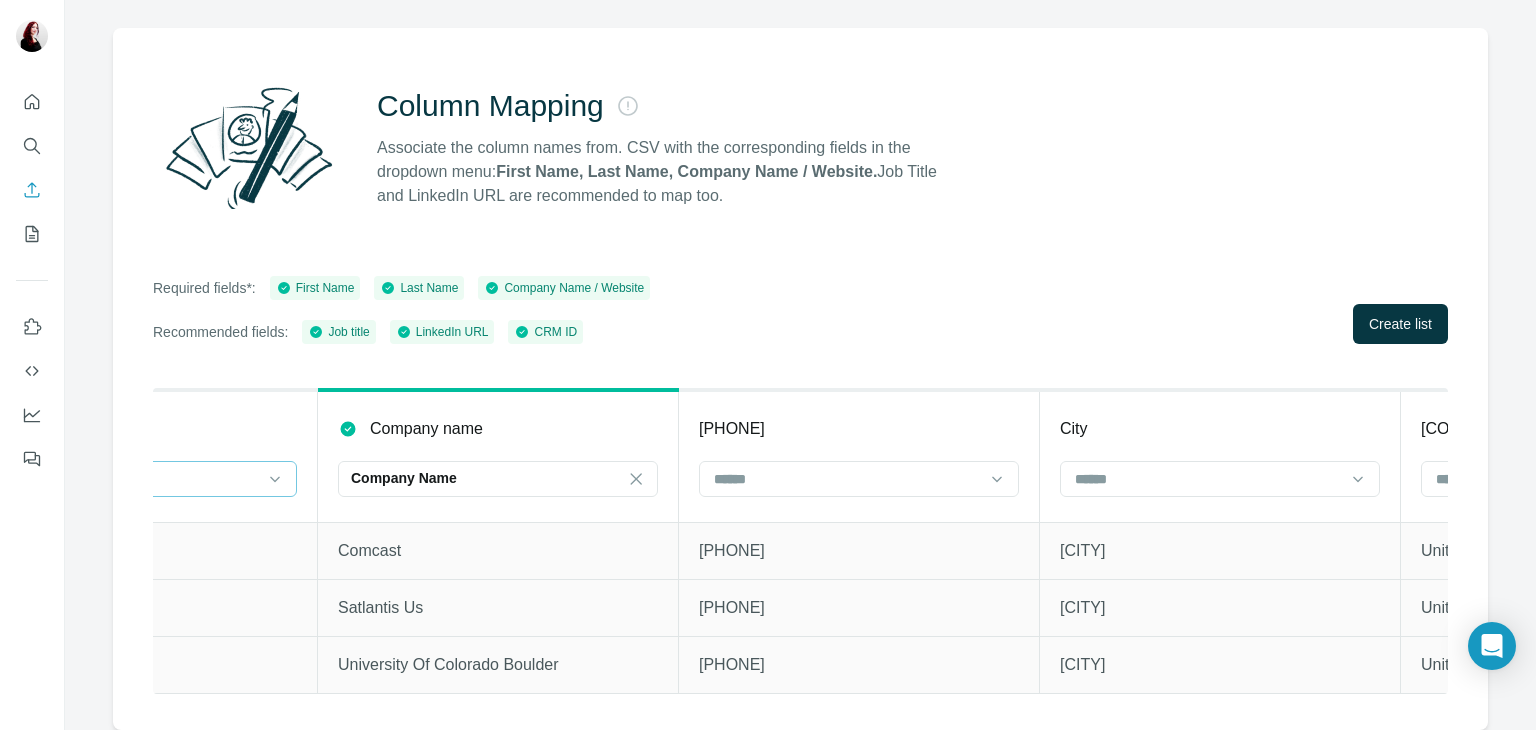 scroll, scrollTop: 0, scrollLeft: 3807, axis: horizontal 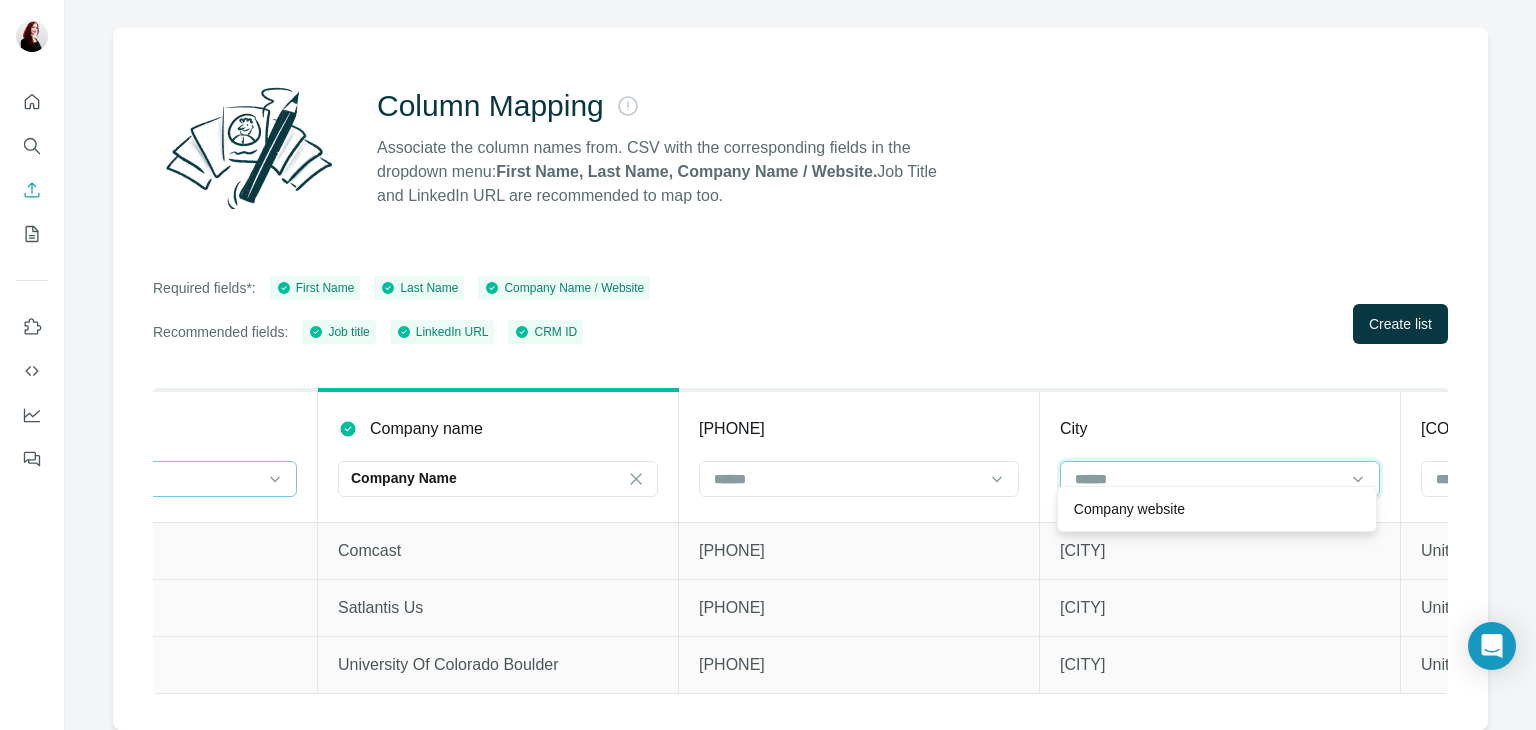 click at bounding box center (1208, 479) 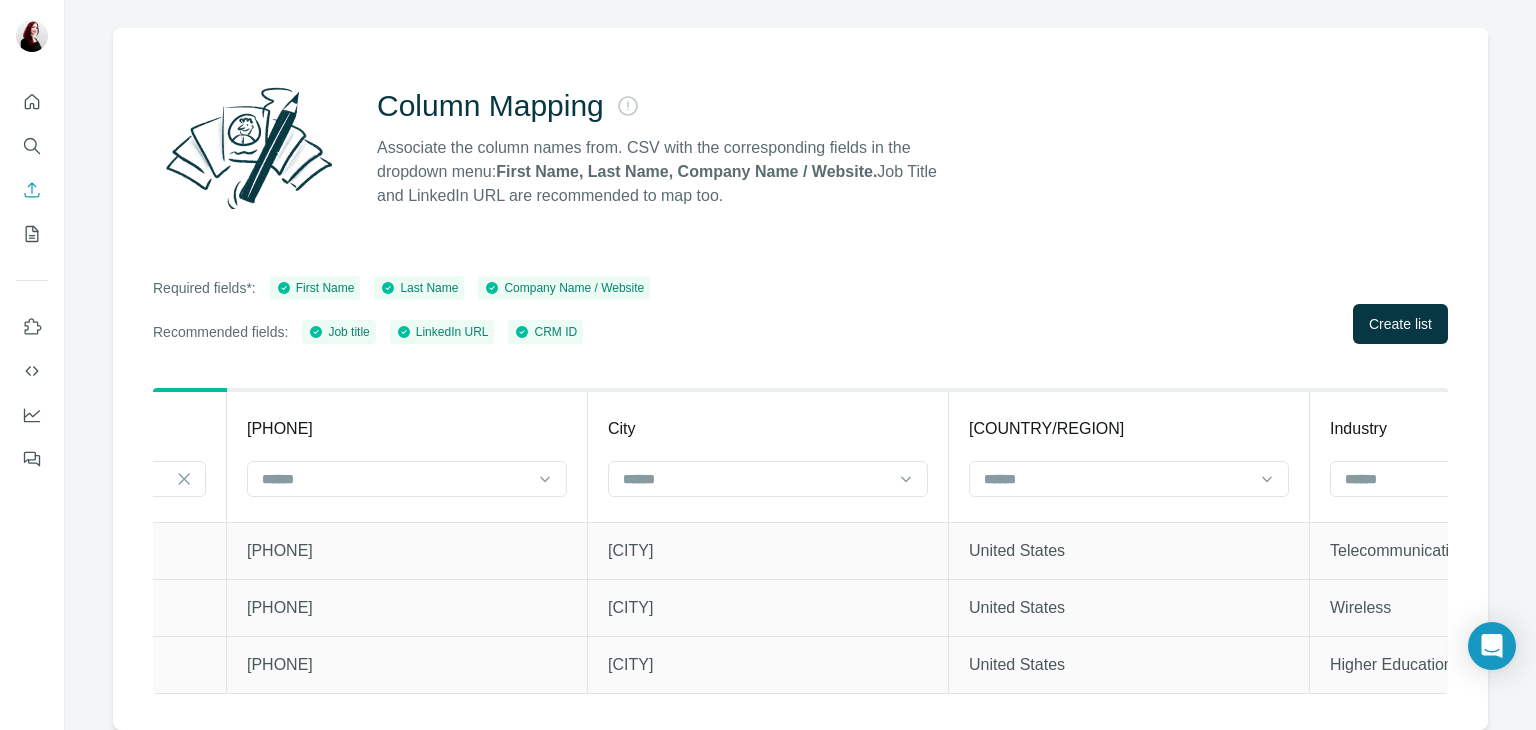 scroll, scrollTop: 0, scrollLeft: 4267, axis: horizontal 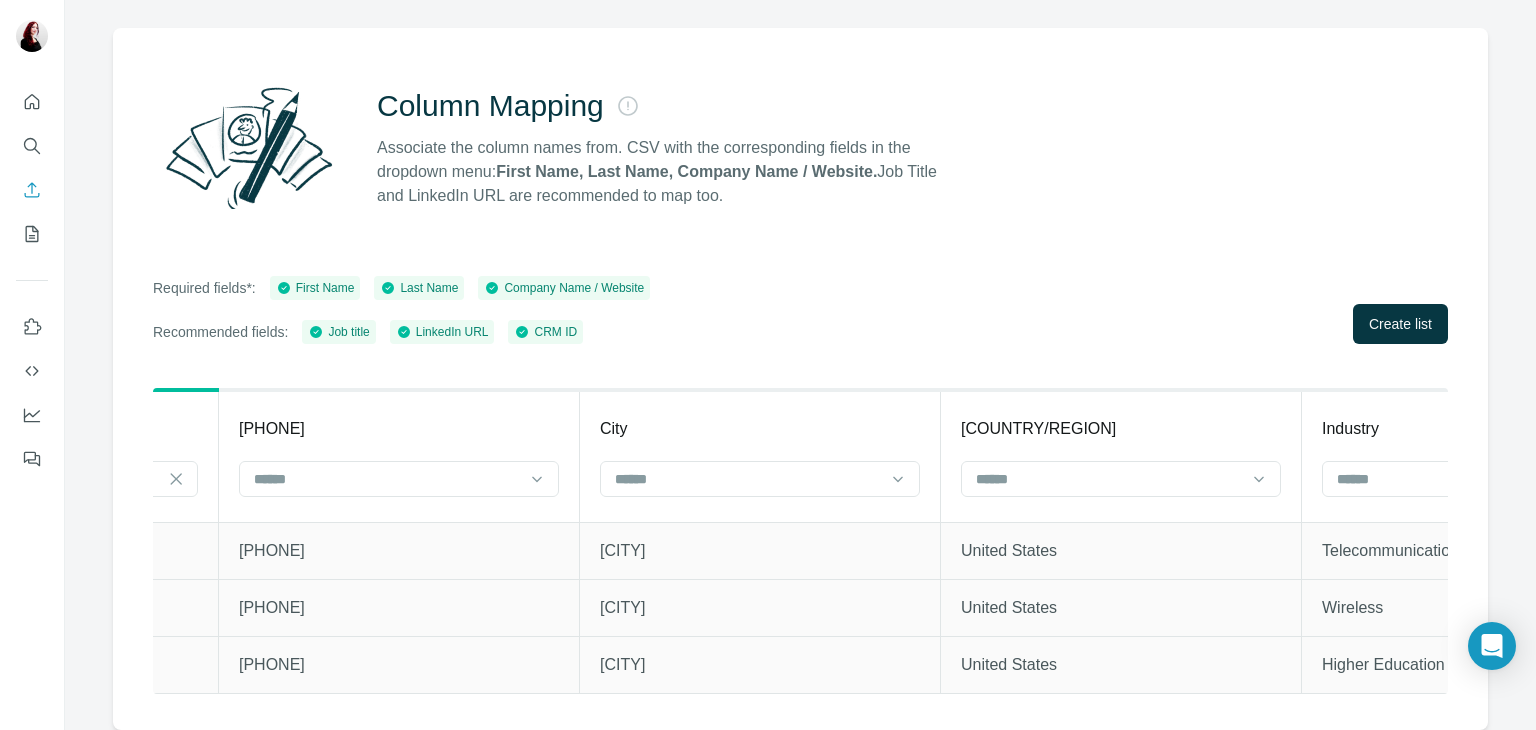 click at bounding box center (1109, 479) 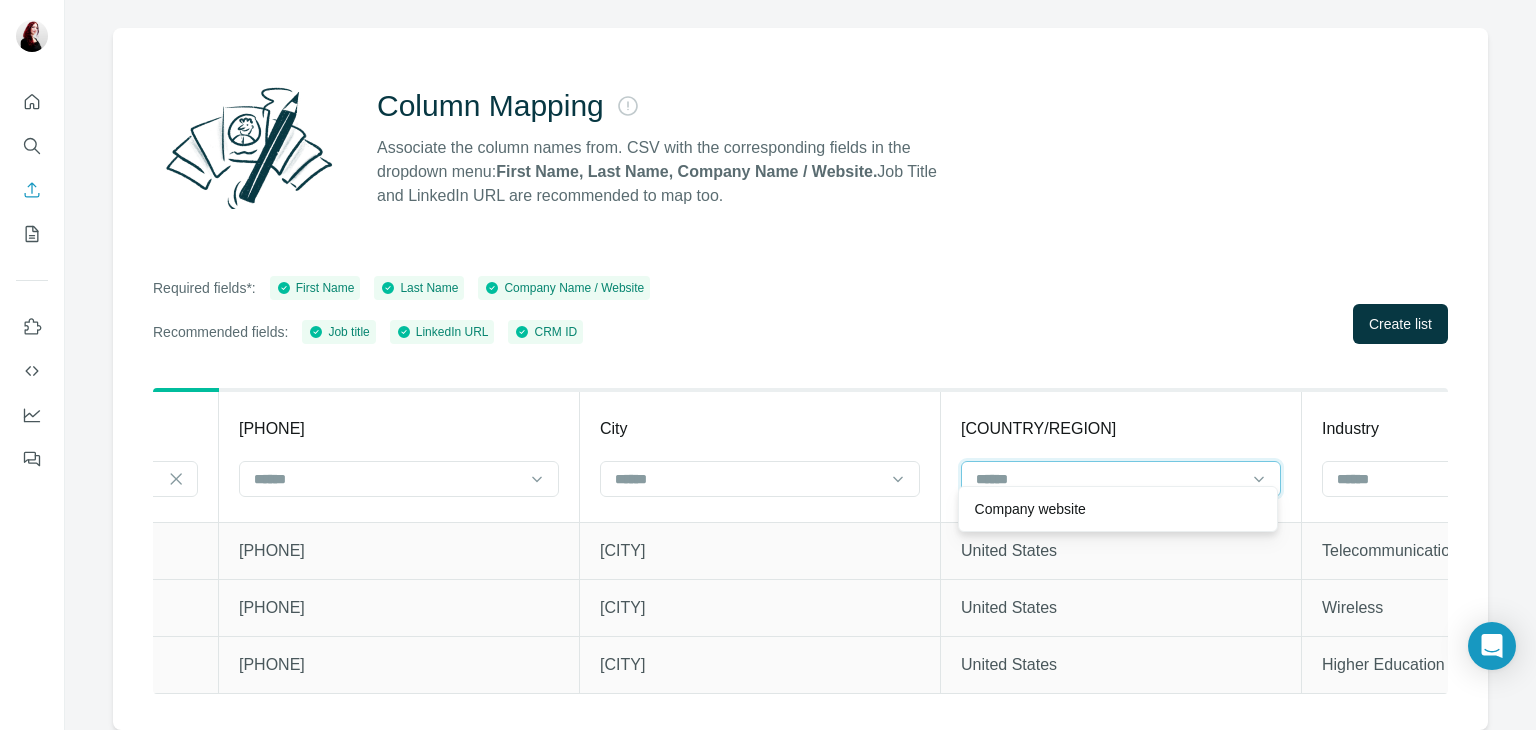 click at bounding box center (1109, 479) 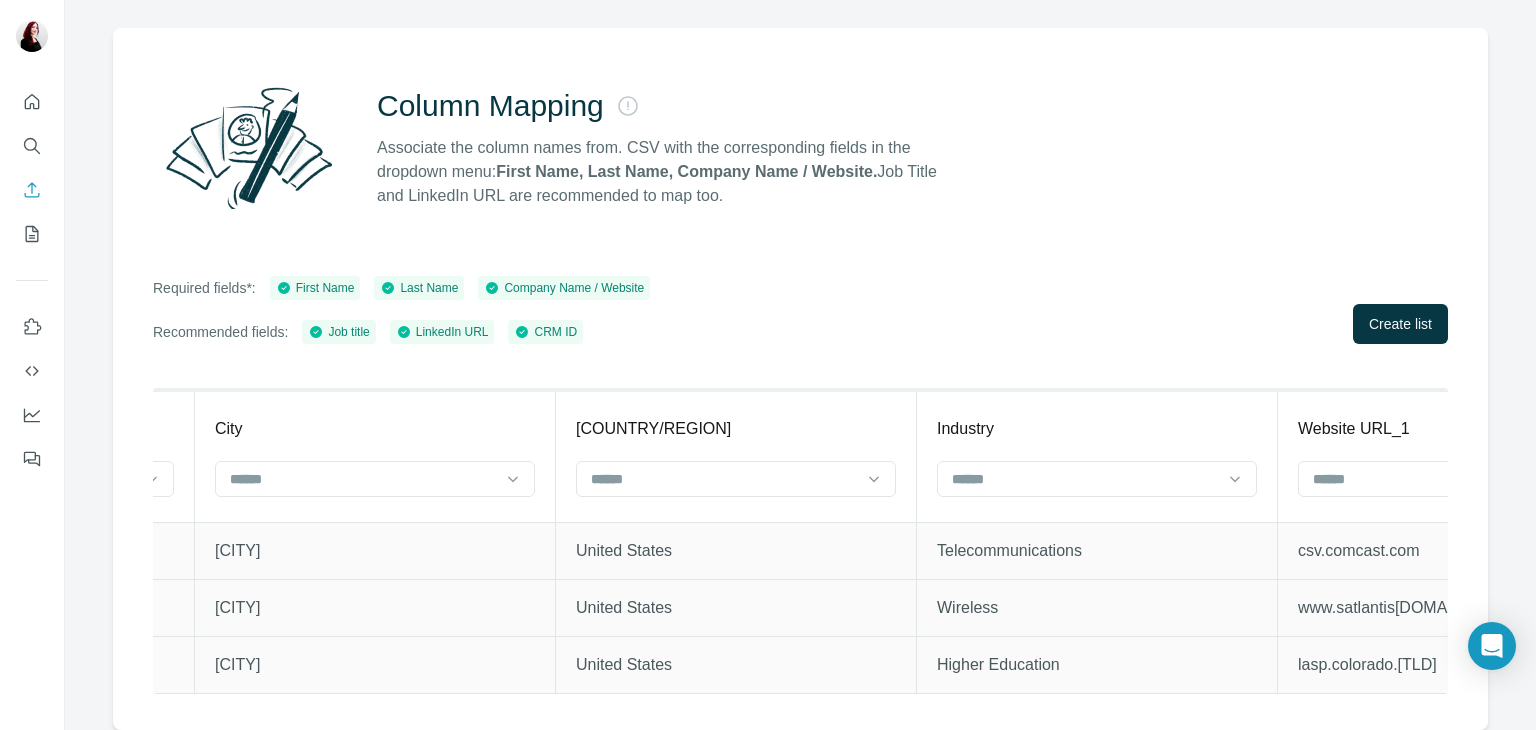 scroll, scrollTop: 0, scrollLeft: 4854, axis: horizontal 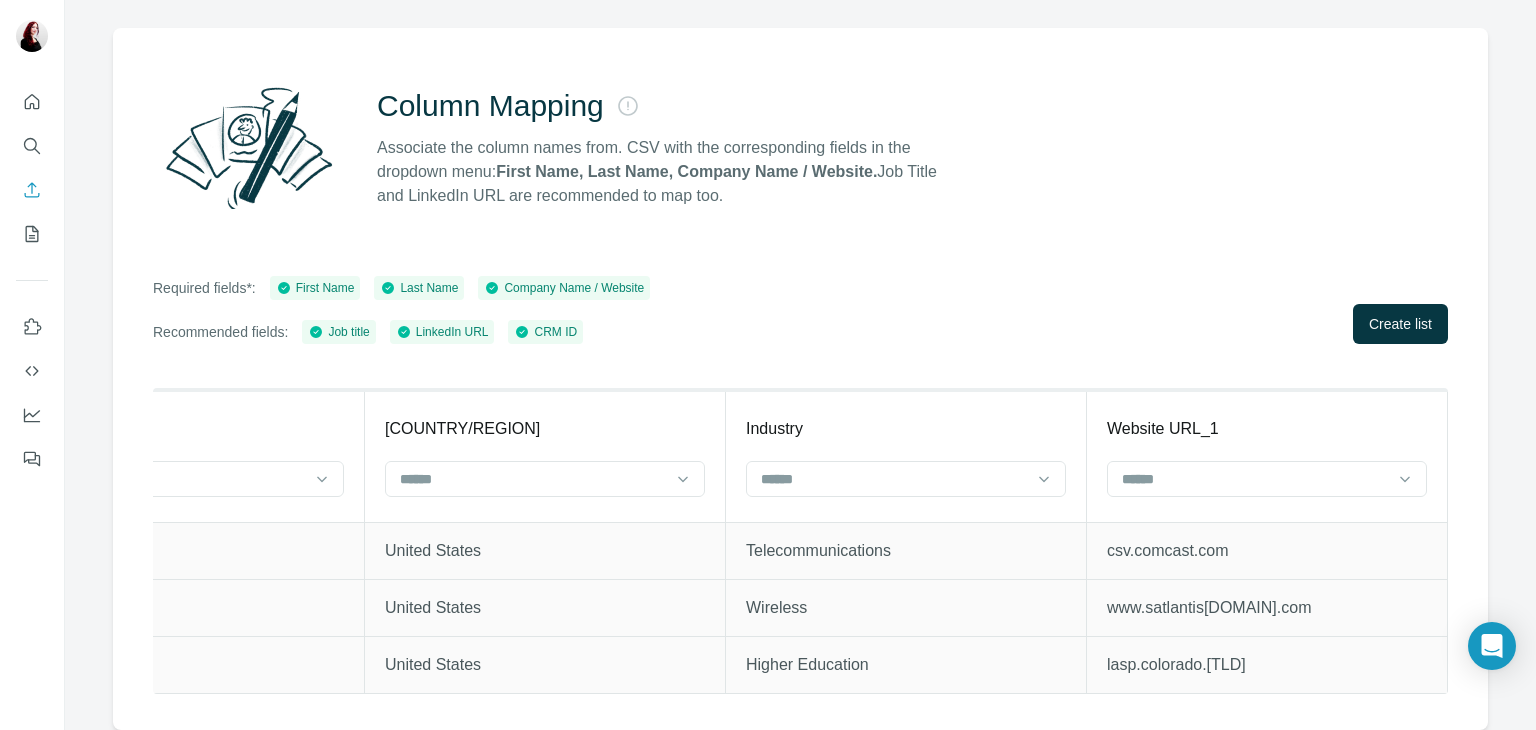 click at bounding box center [1255, 479] 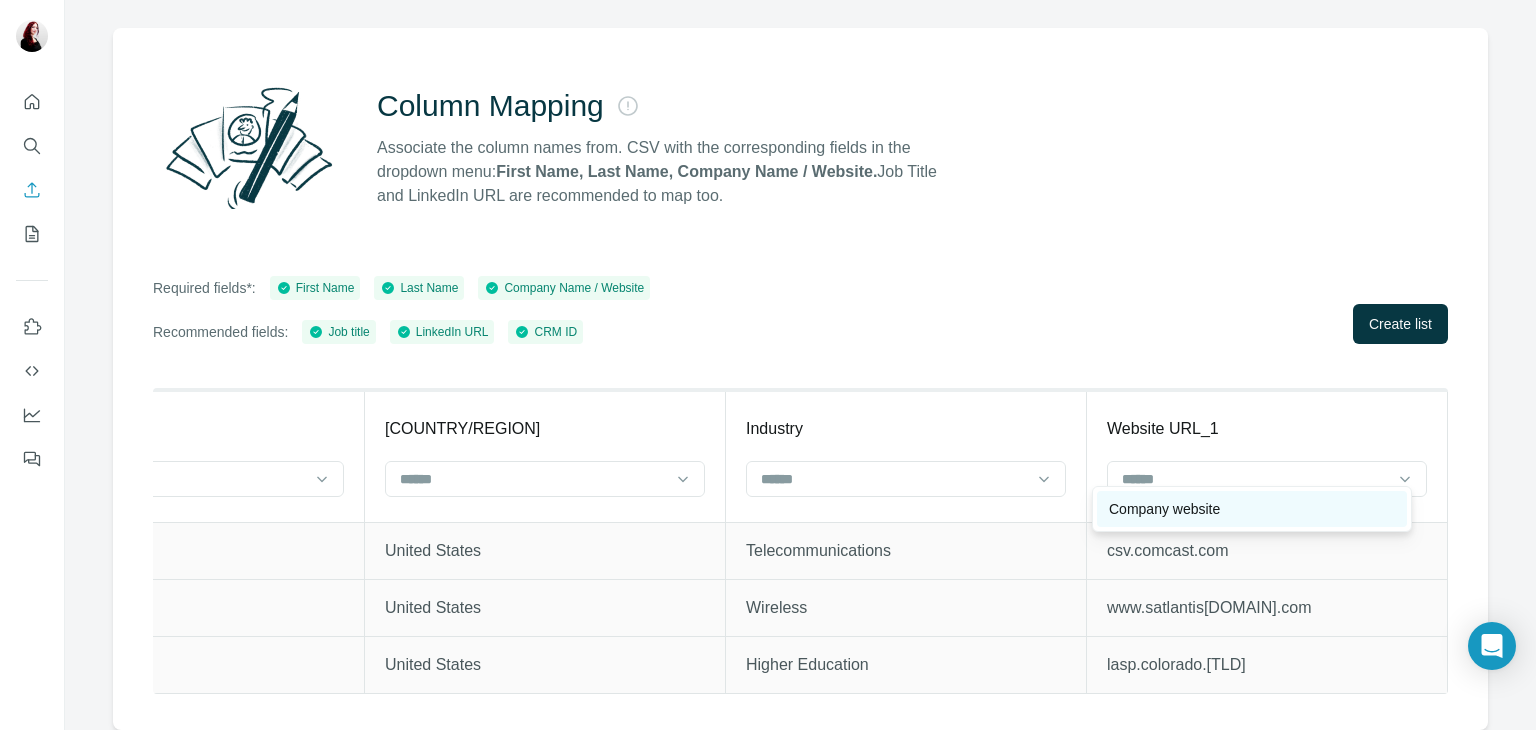 click on "Company website" at bounding box center [1164, 509] 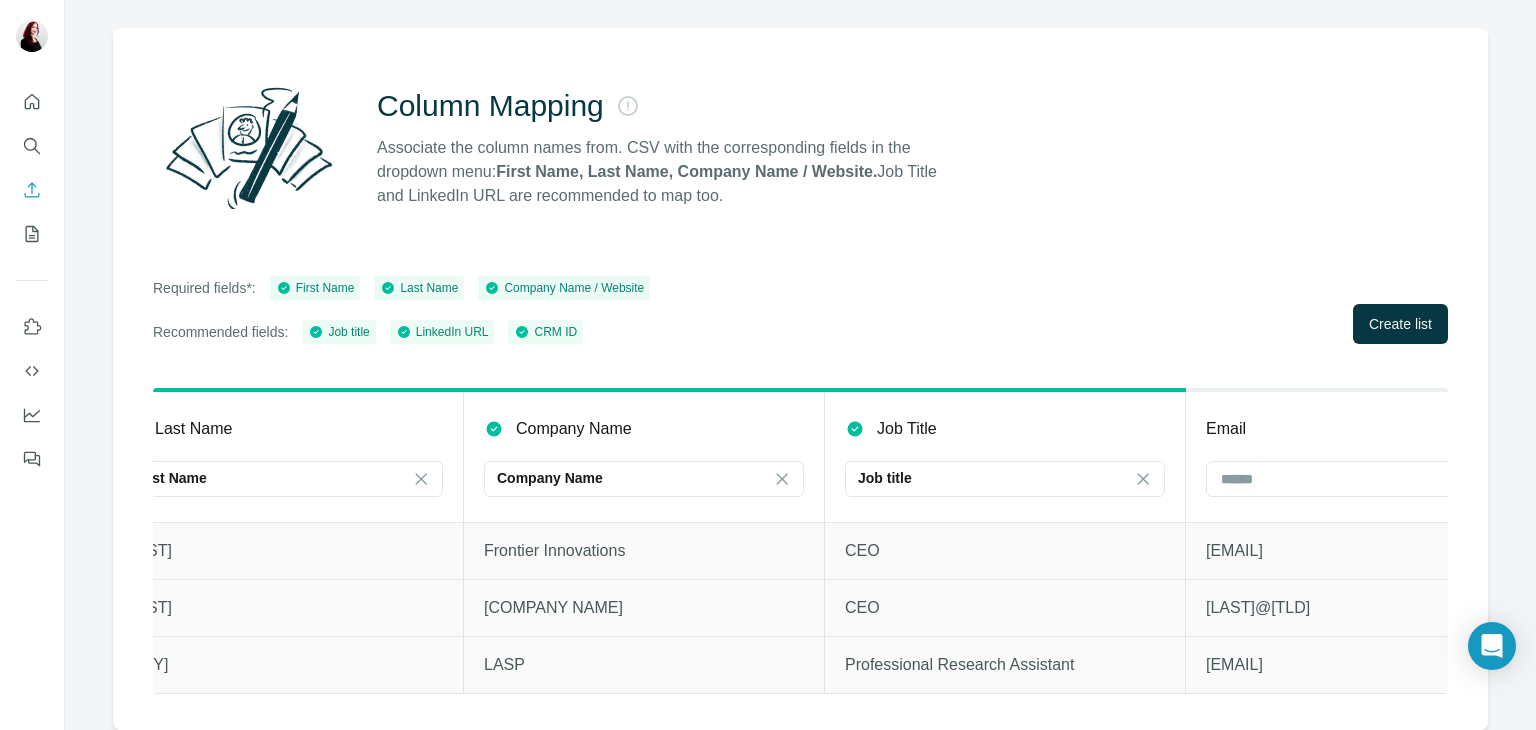 scroll, scrollTop: 0, scrollLeft: 738, axis: horizontal 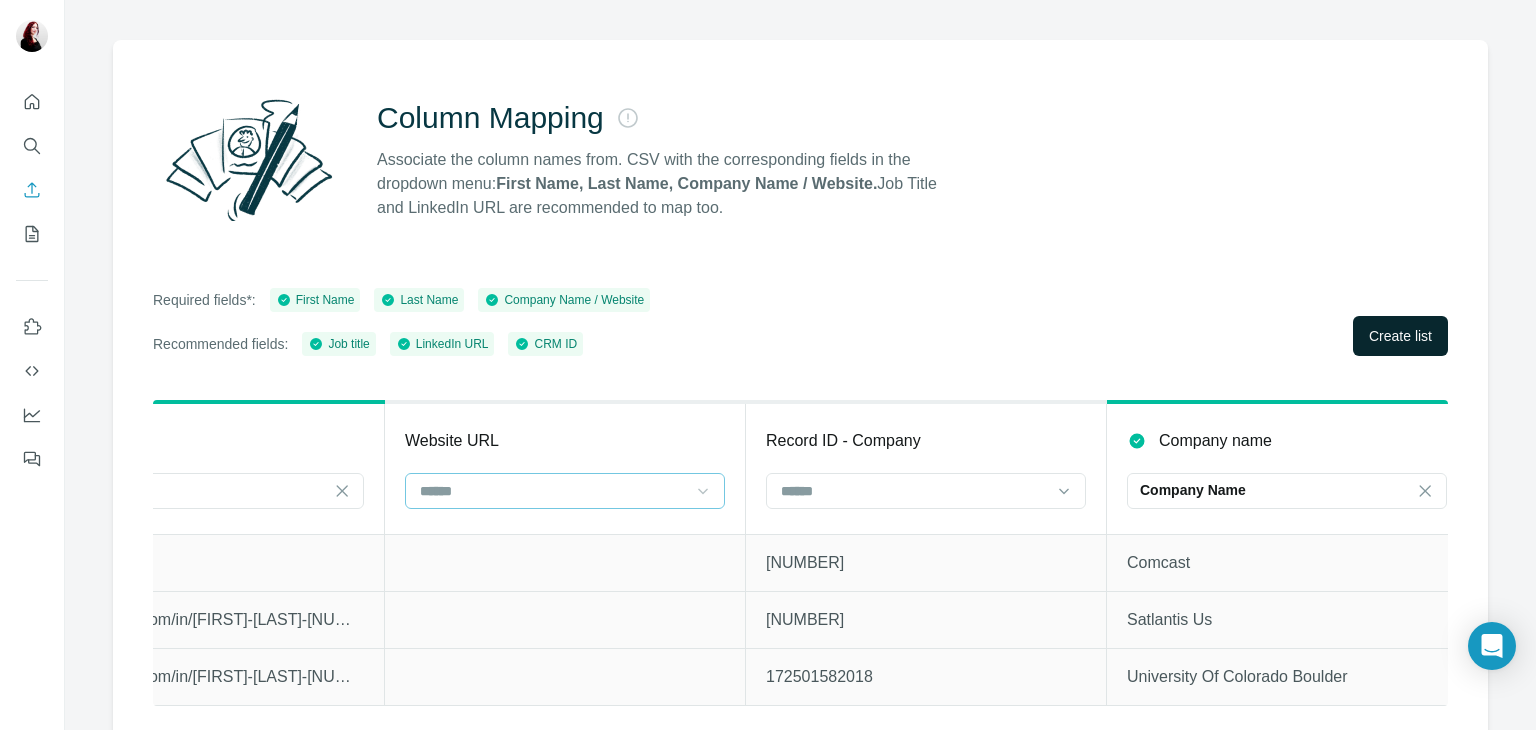 click on "Create list" at bounding box center [1400, 336] 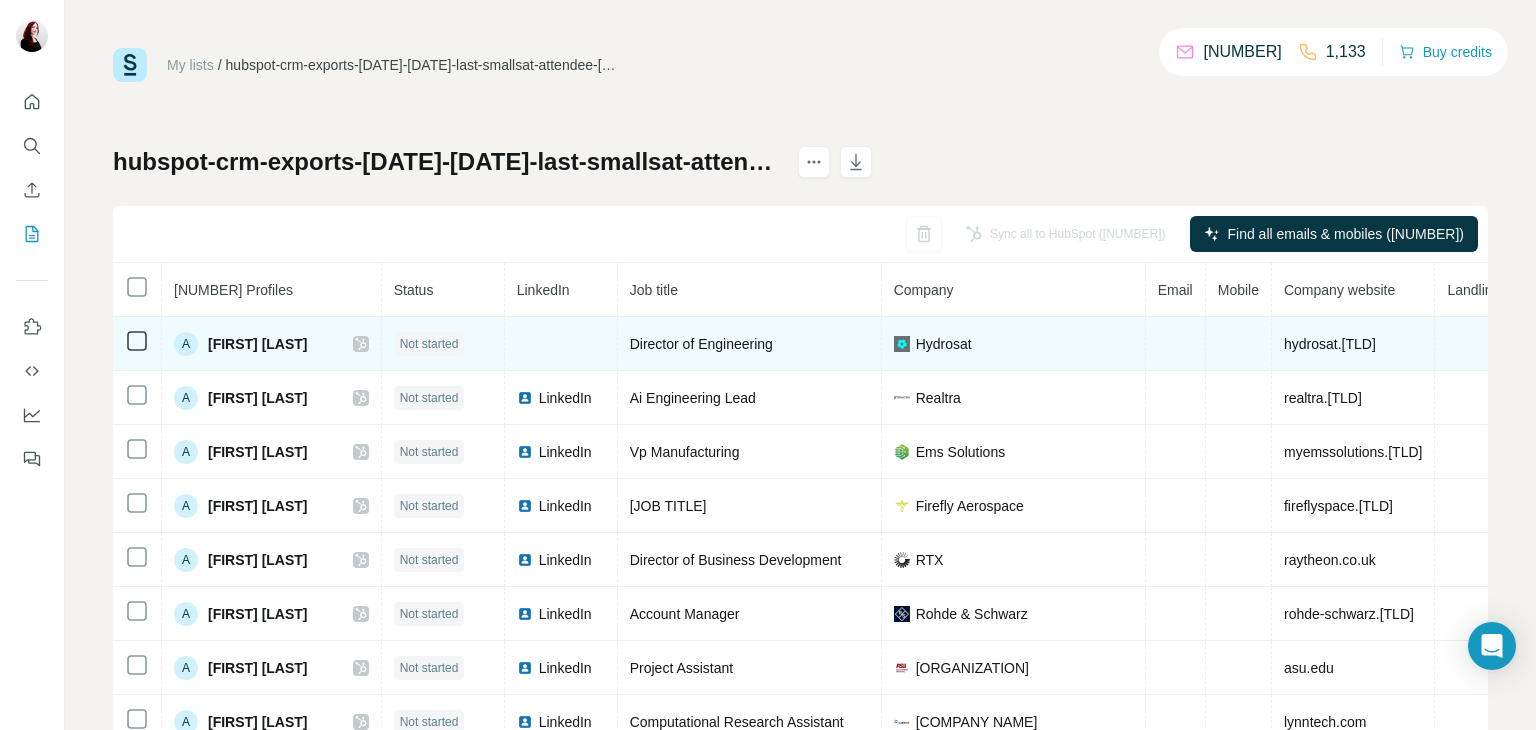 click at bounding box center (561, 344) 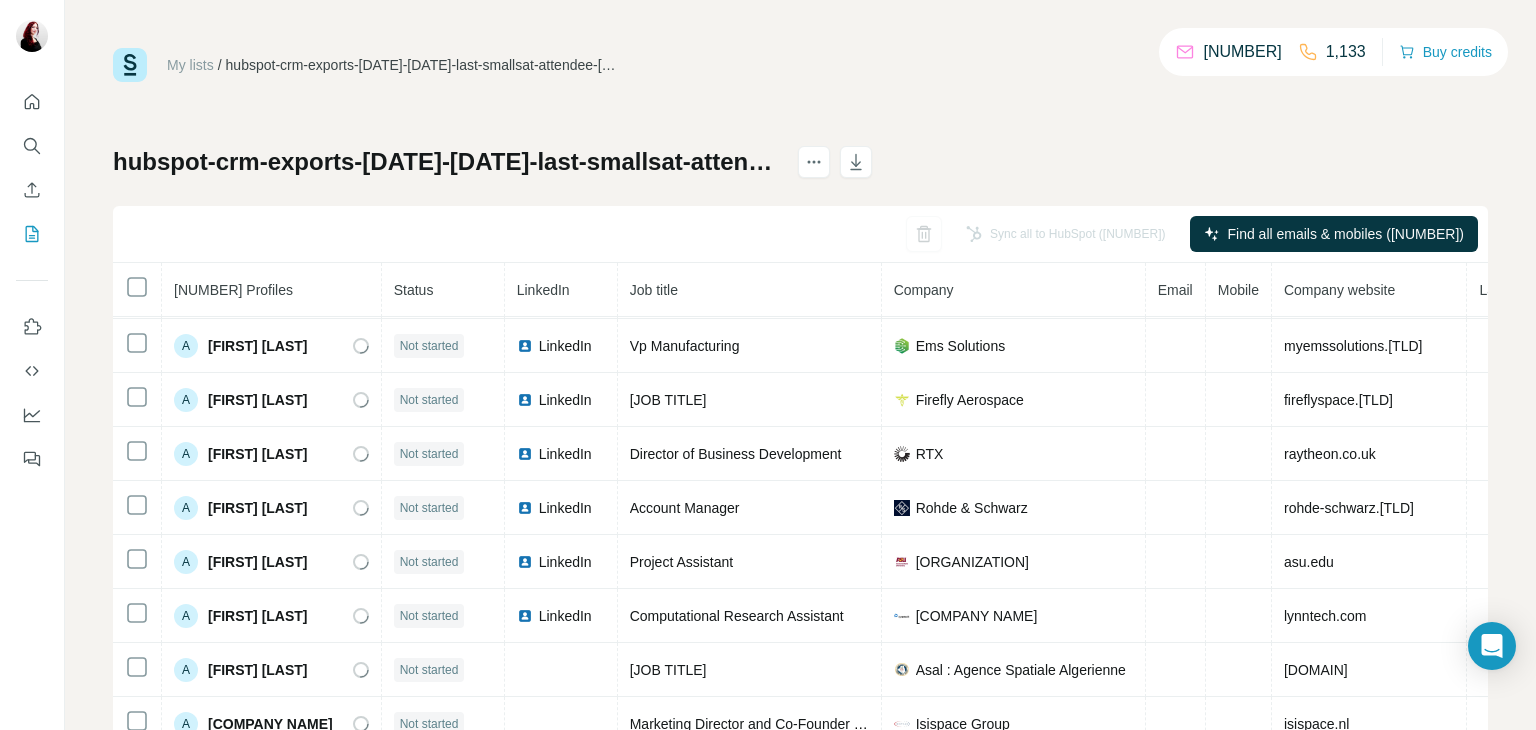 scroll, scrollTop: 0, scrollLeft: 0, axis: both 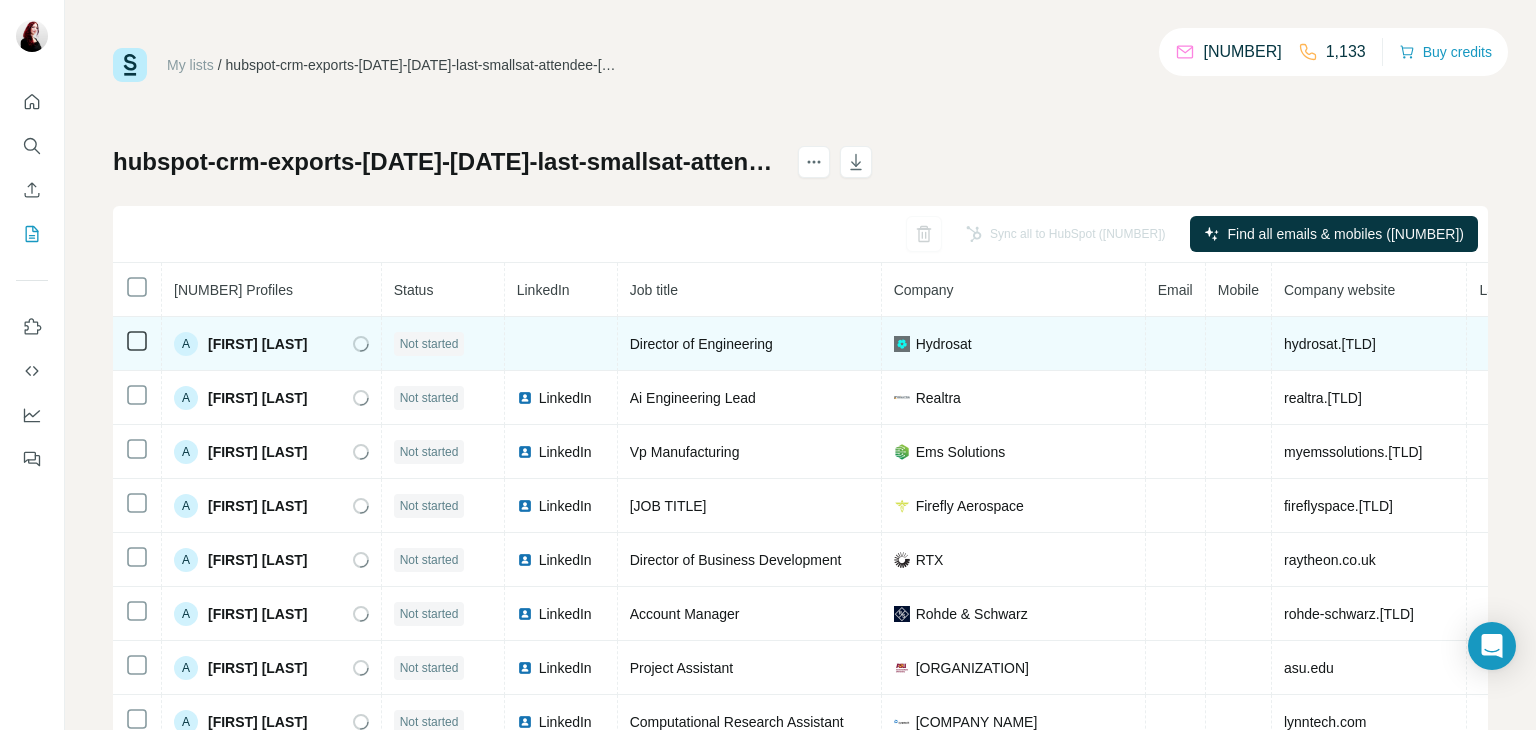click at bounding box center [561, 344] 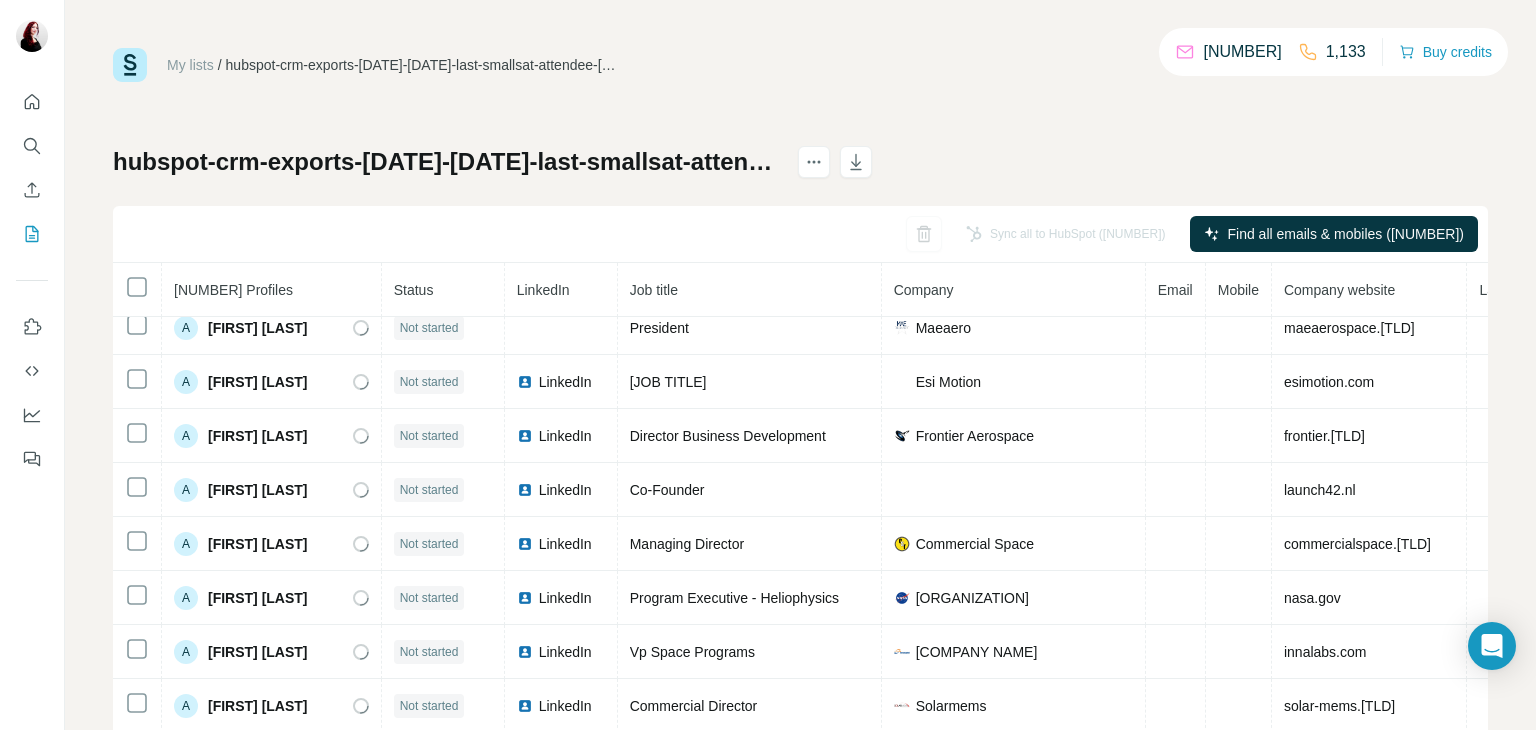 scroll, scrollTop: 2216, scrollLeft: 0, axis: vertical 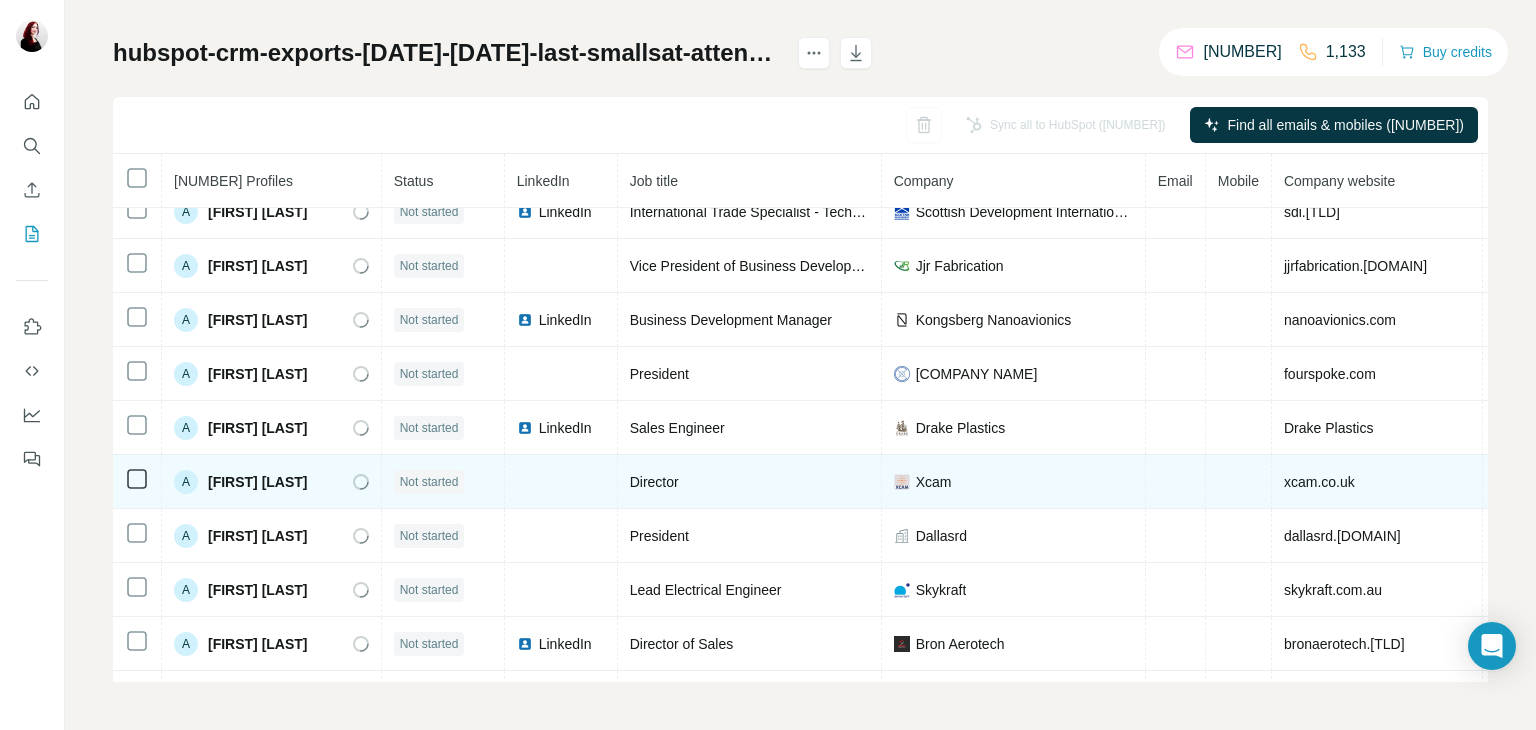 click at bounding box center (561, 482) 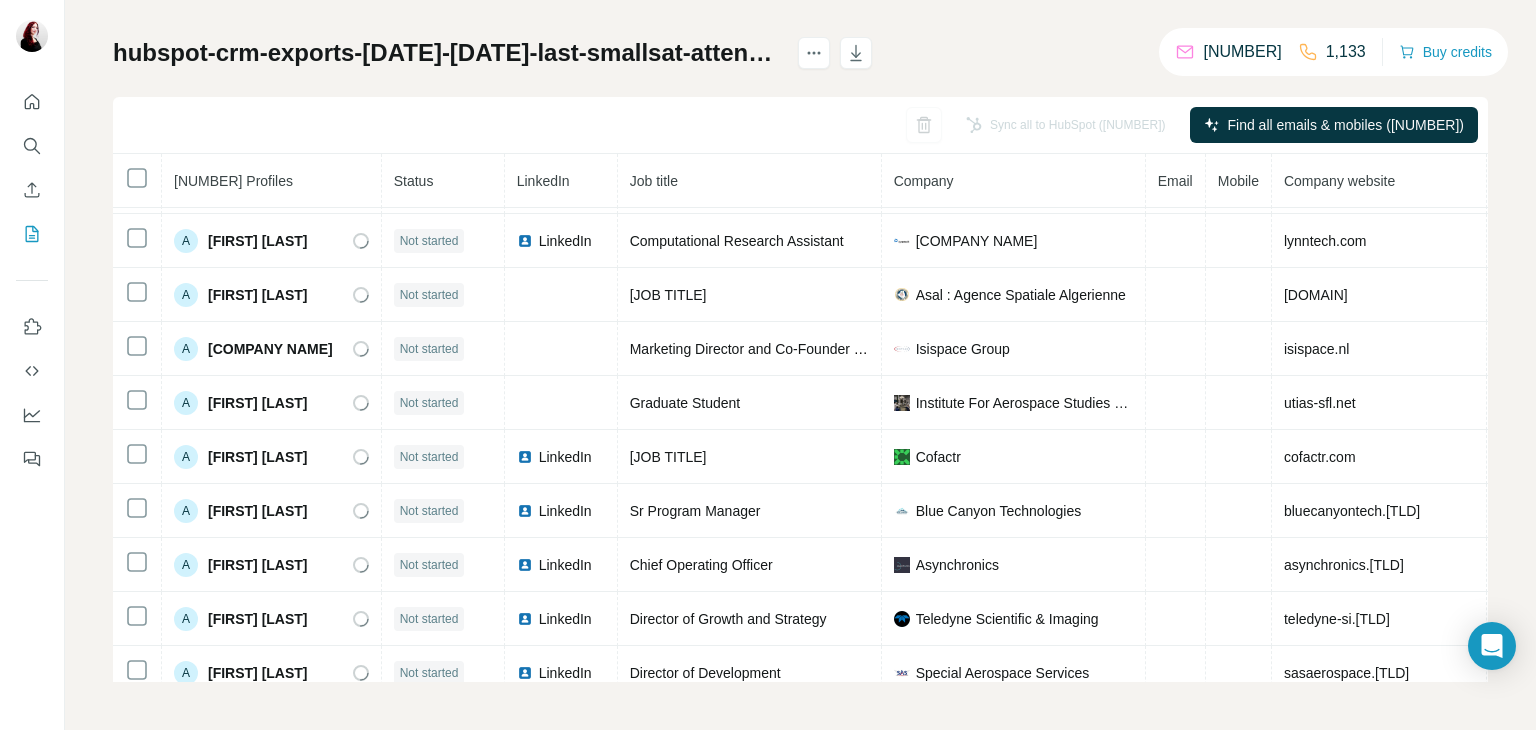 scroll, scrollTop: 0, scrollLeft: 0, axis: both 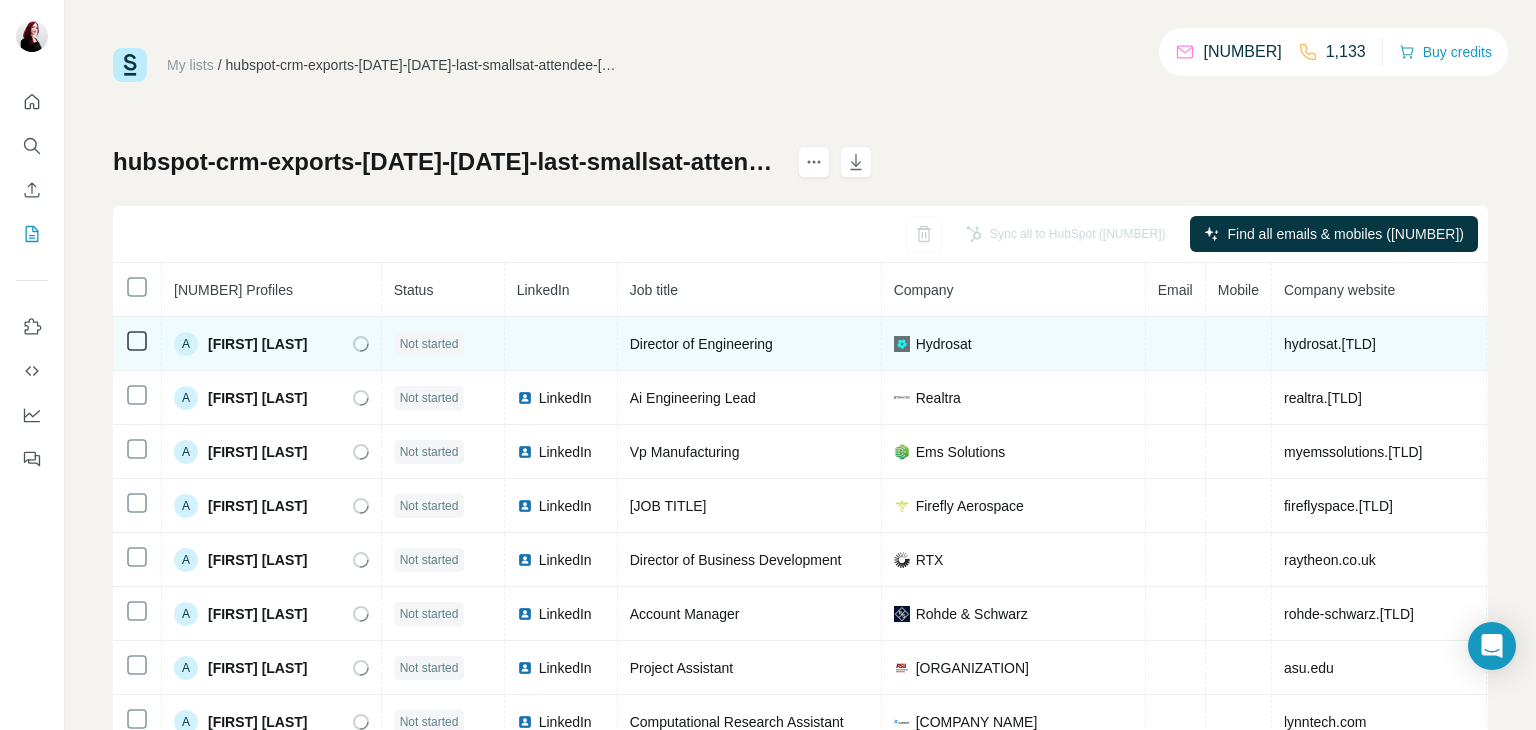 click on "[FIRST] [LAST]" at bounding box center [258, 344] 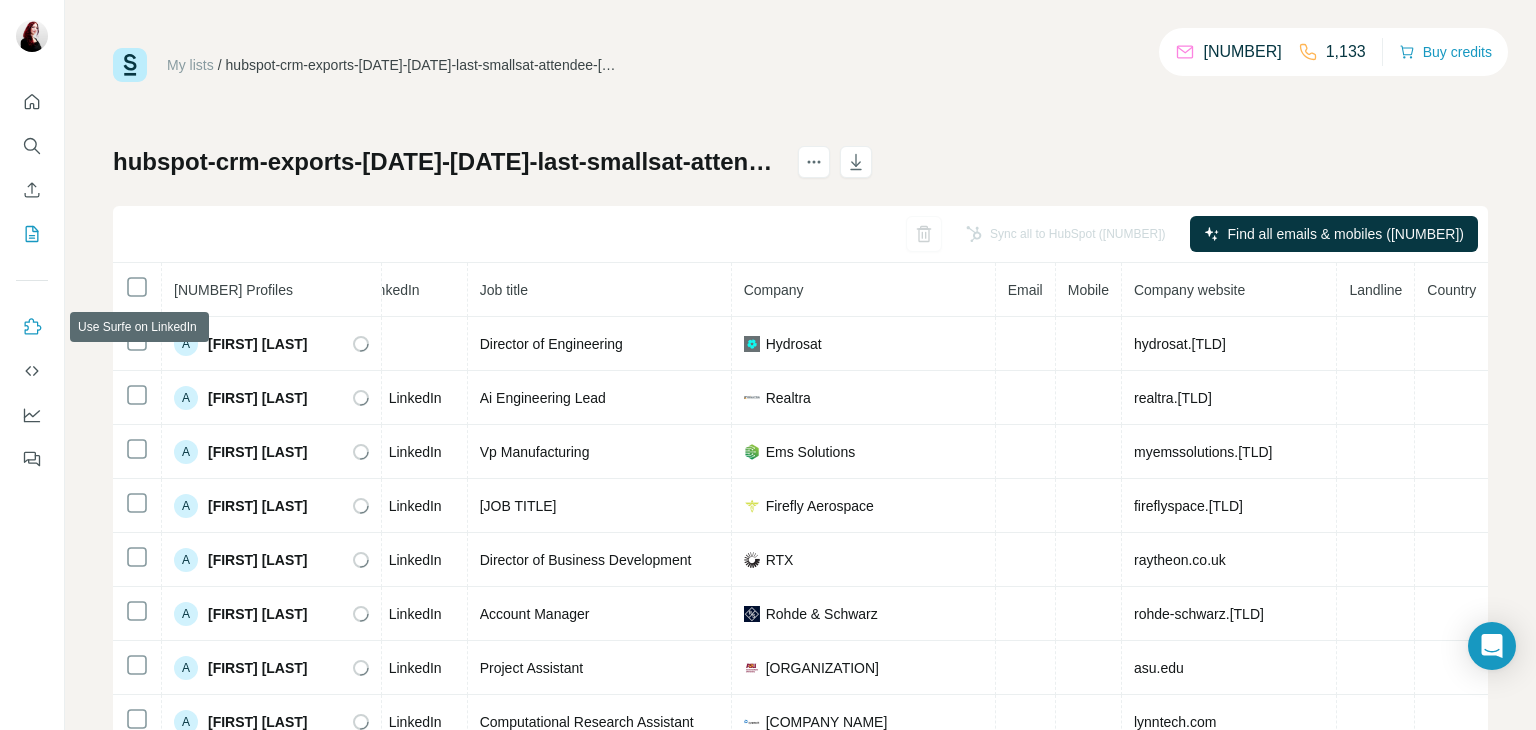 click 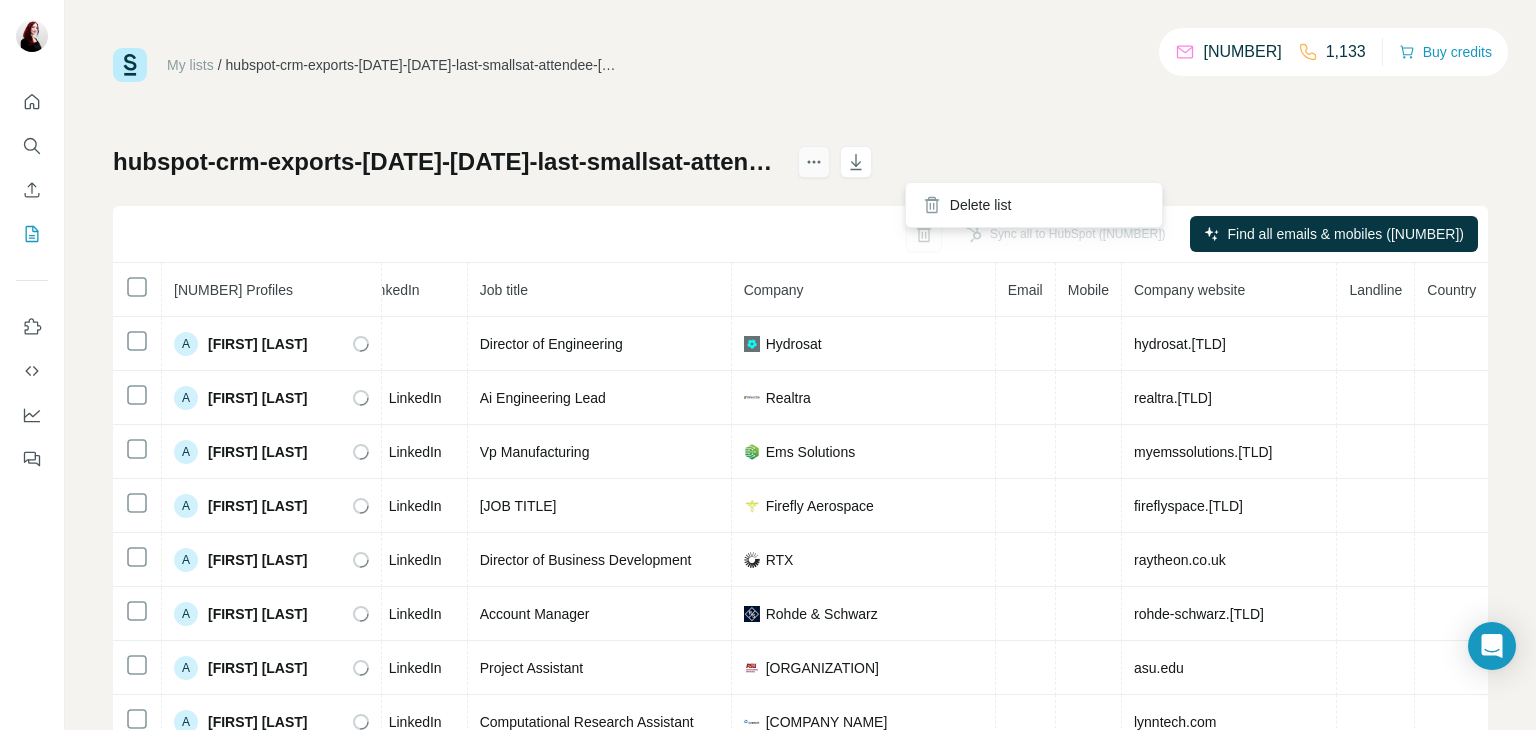 click 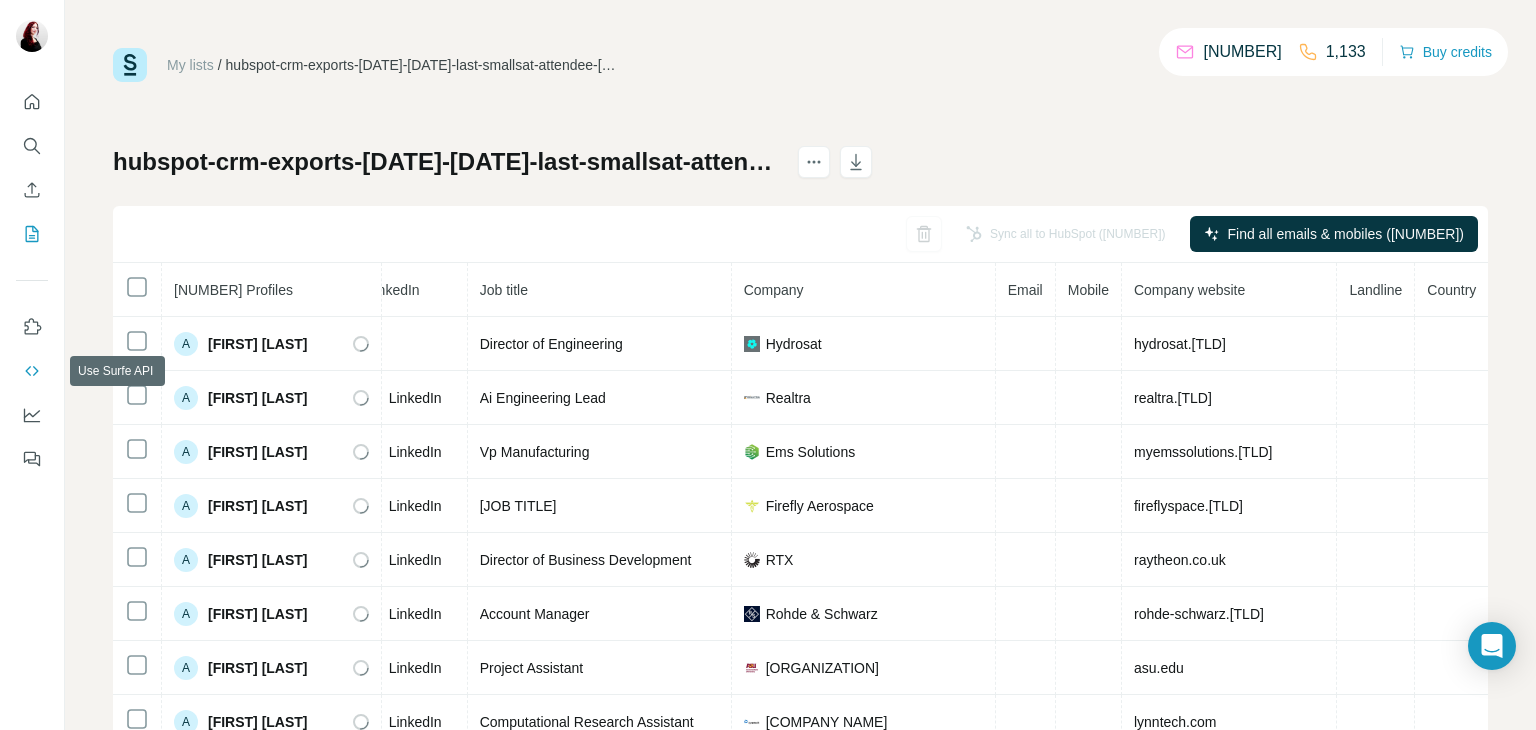 click 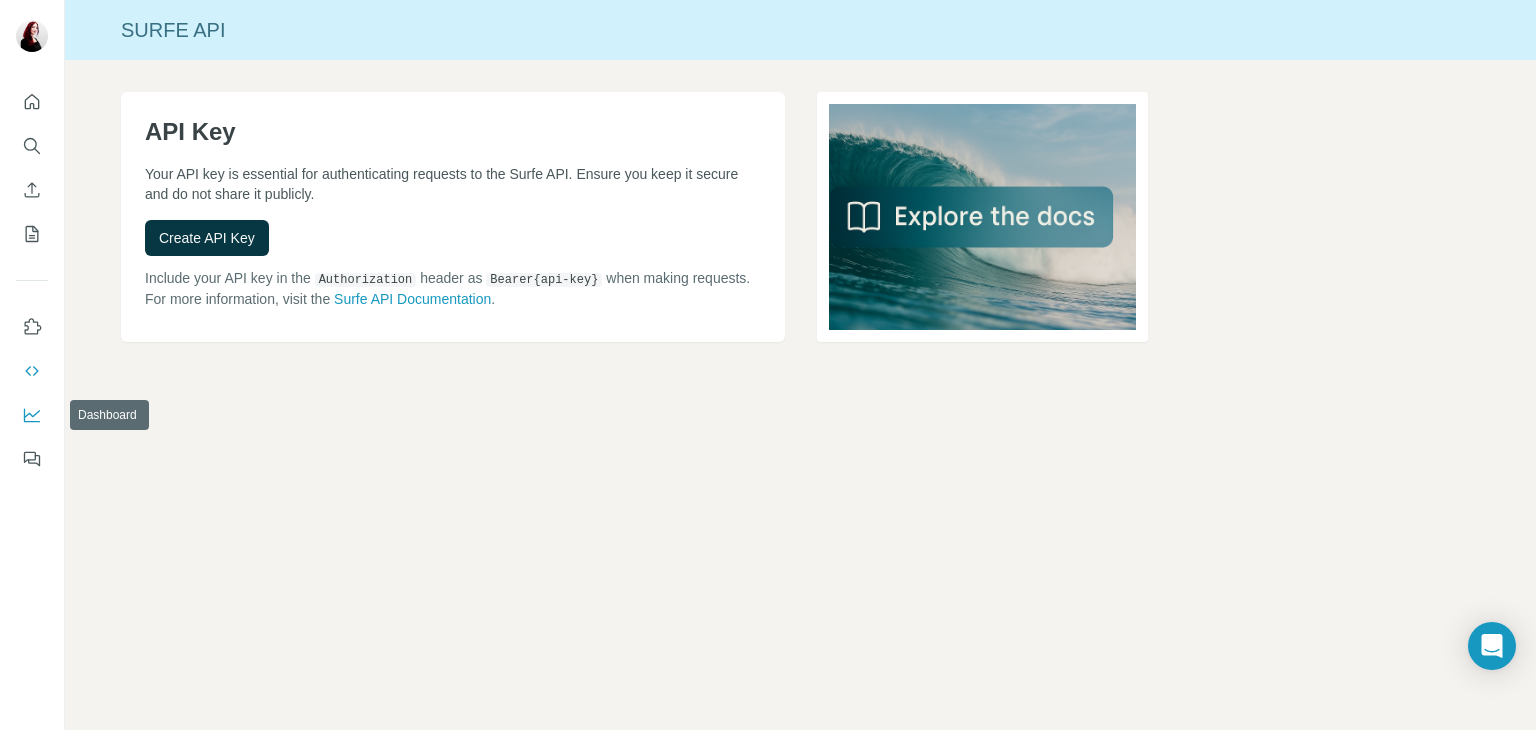 click at bounding box center [32, 415] 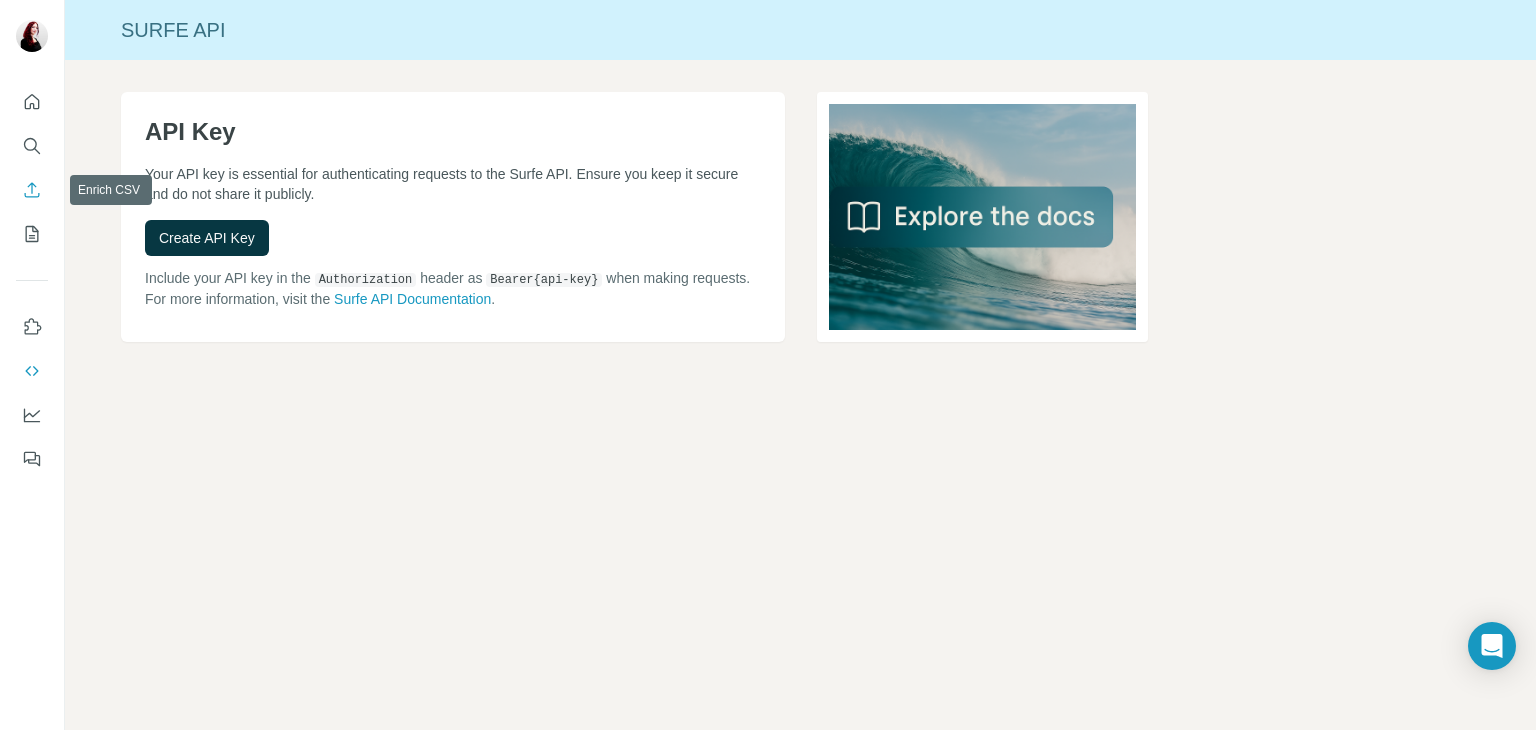 click 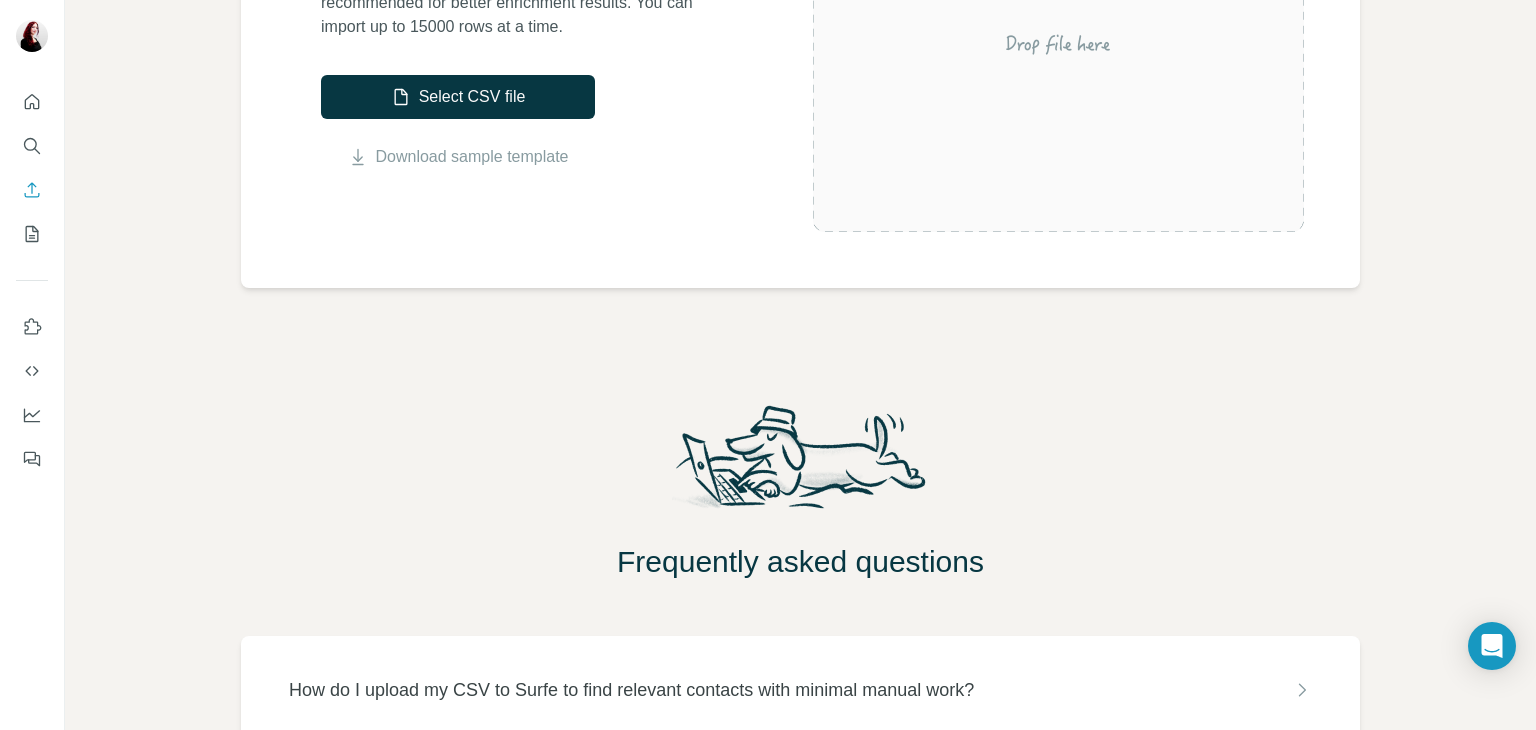 scroll, scrollTop: 592, scrollLeft: 0, axis: vertical 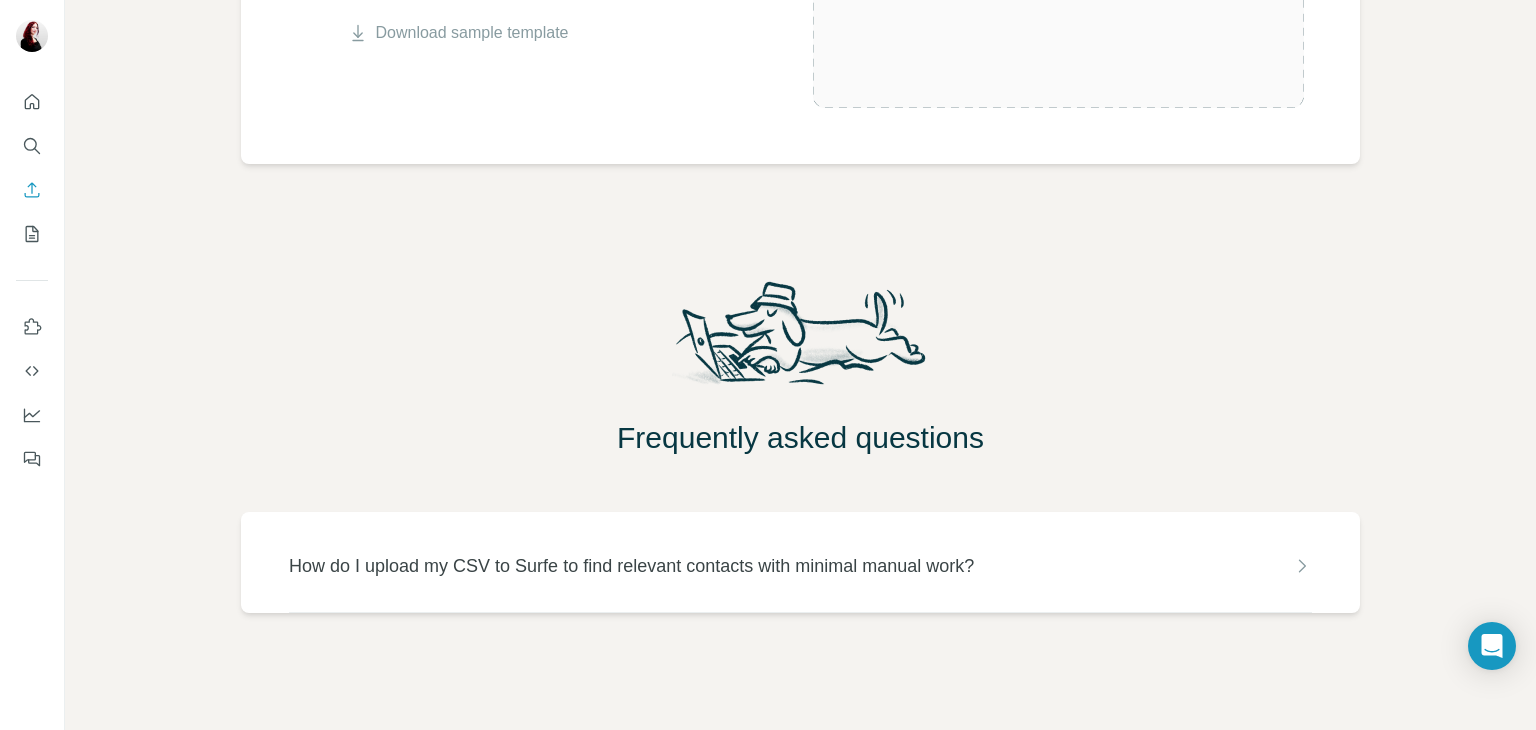click on "How do I upload my CSV to Surfe to find relevant contacts with minimal manual work?" at bounding box center [800, 562] 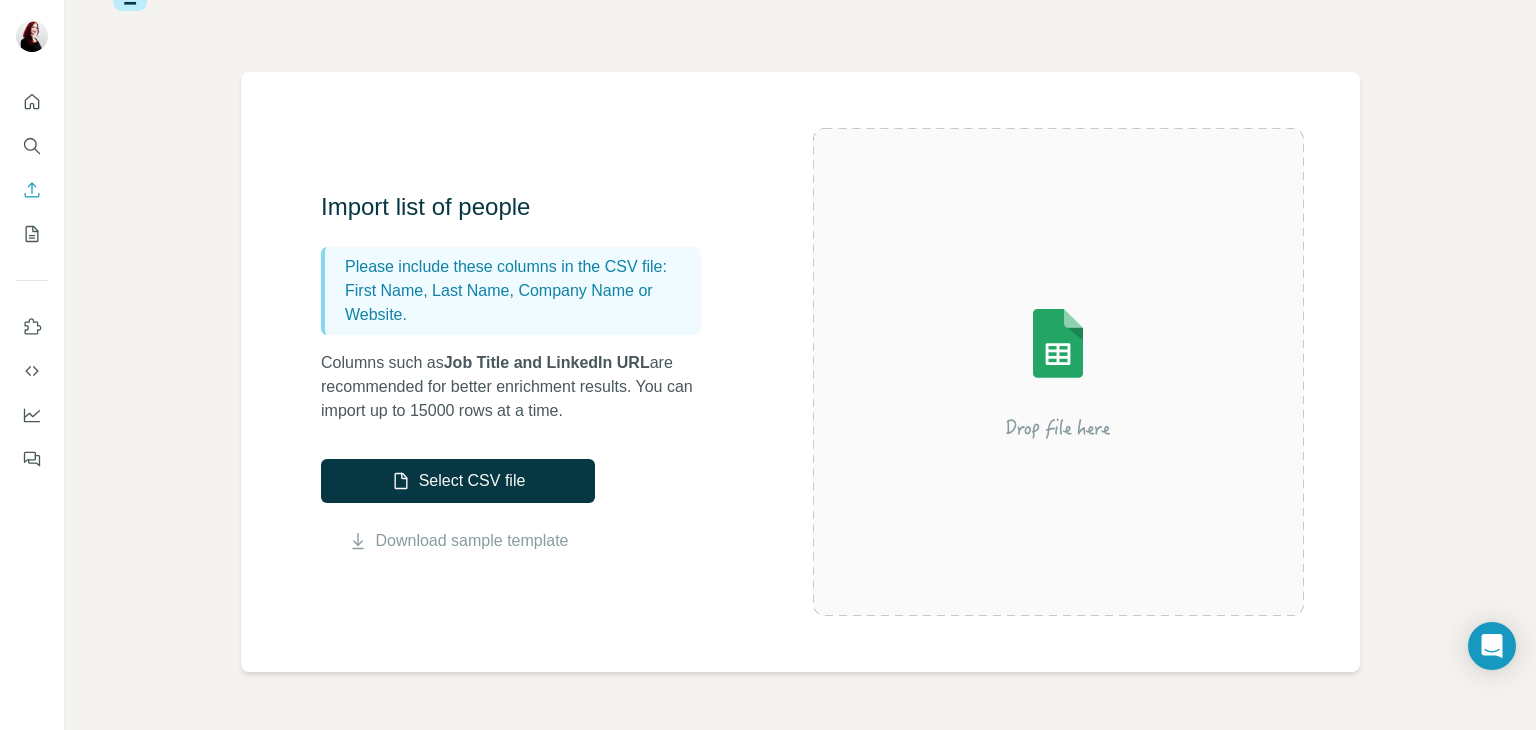 scroll, scrollTop: 71, scrollLeft: 0, axis: vertical 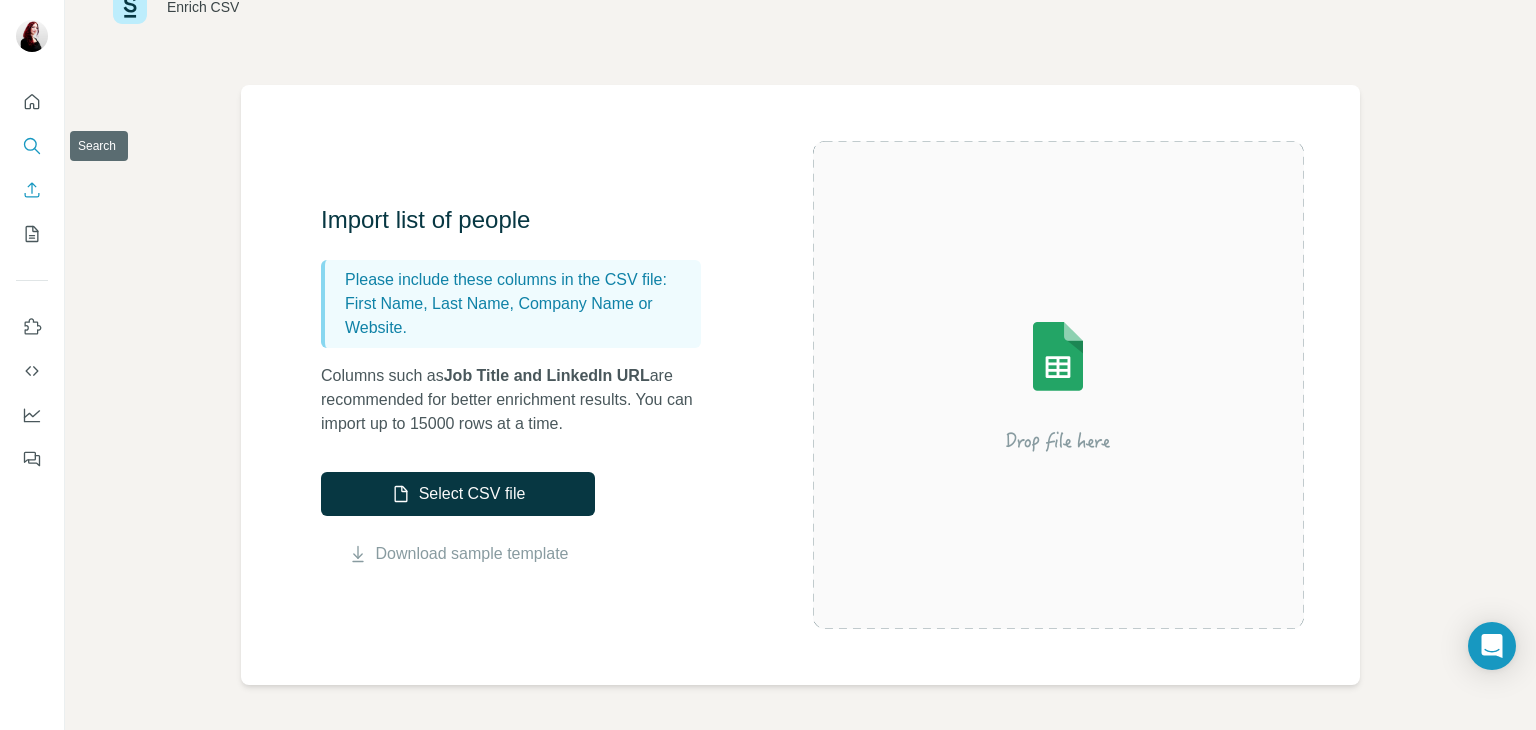 click 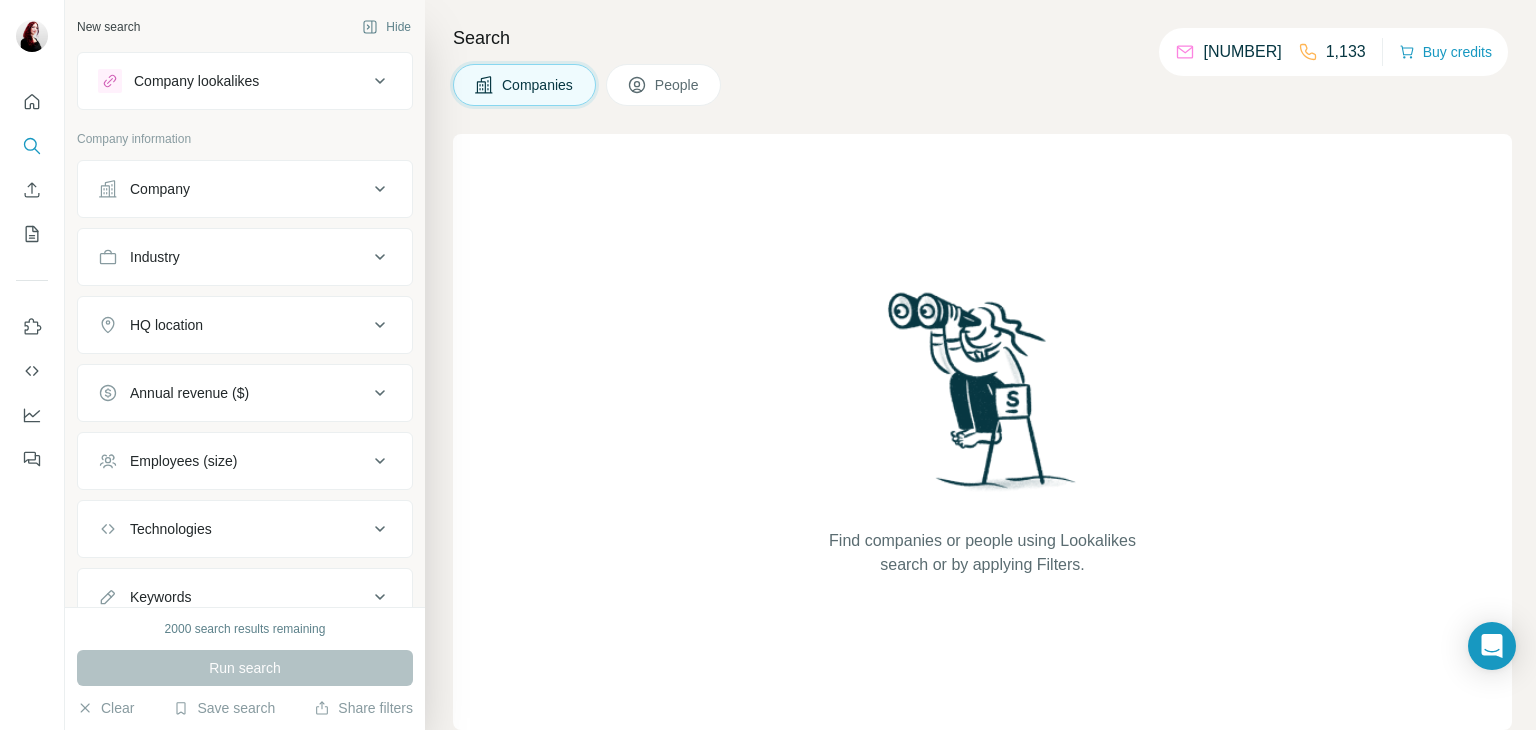 click on "People" at bounding box center (664, 85) 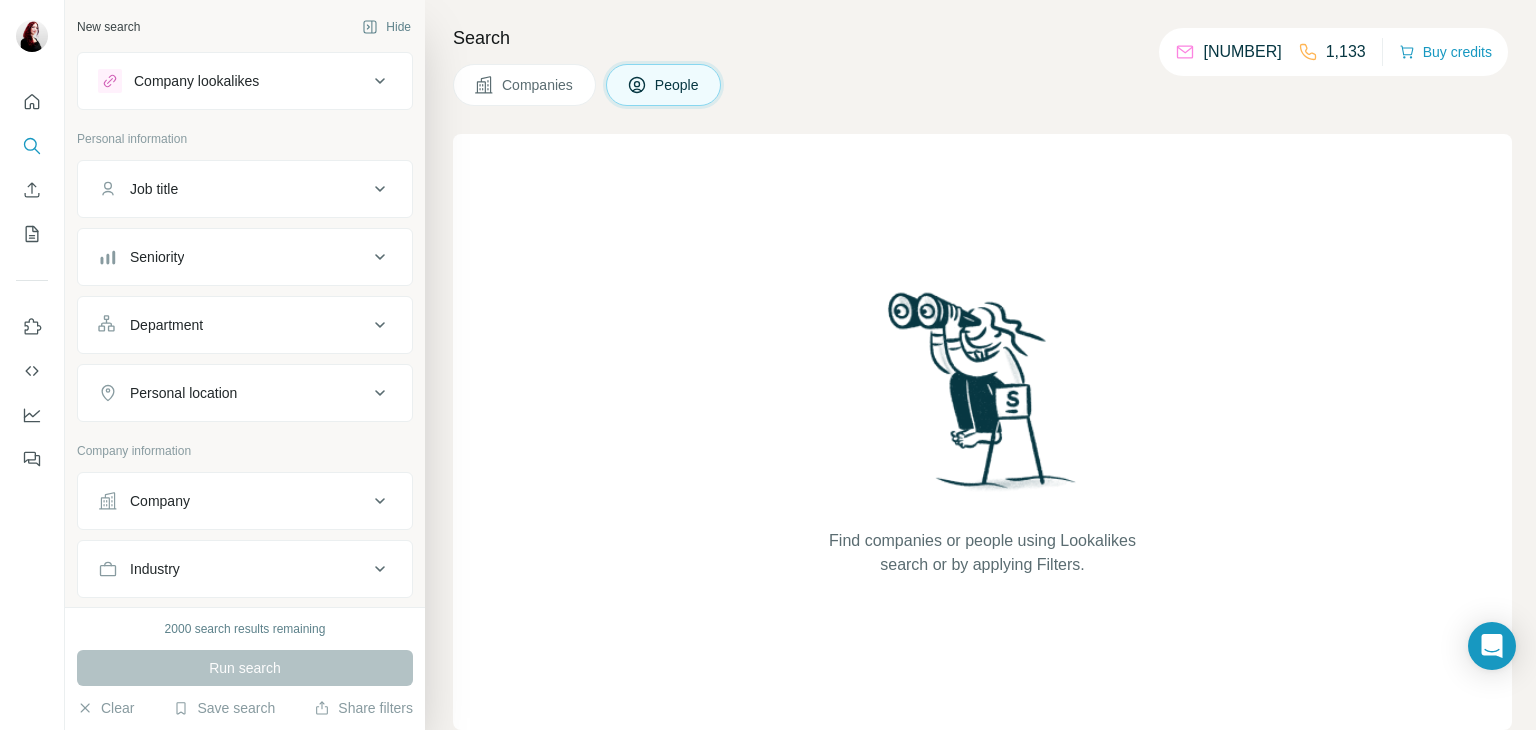 scroll, scrollTop: 382, scrollLeft: 0, axis: vertical 